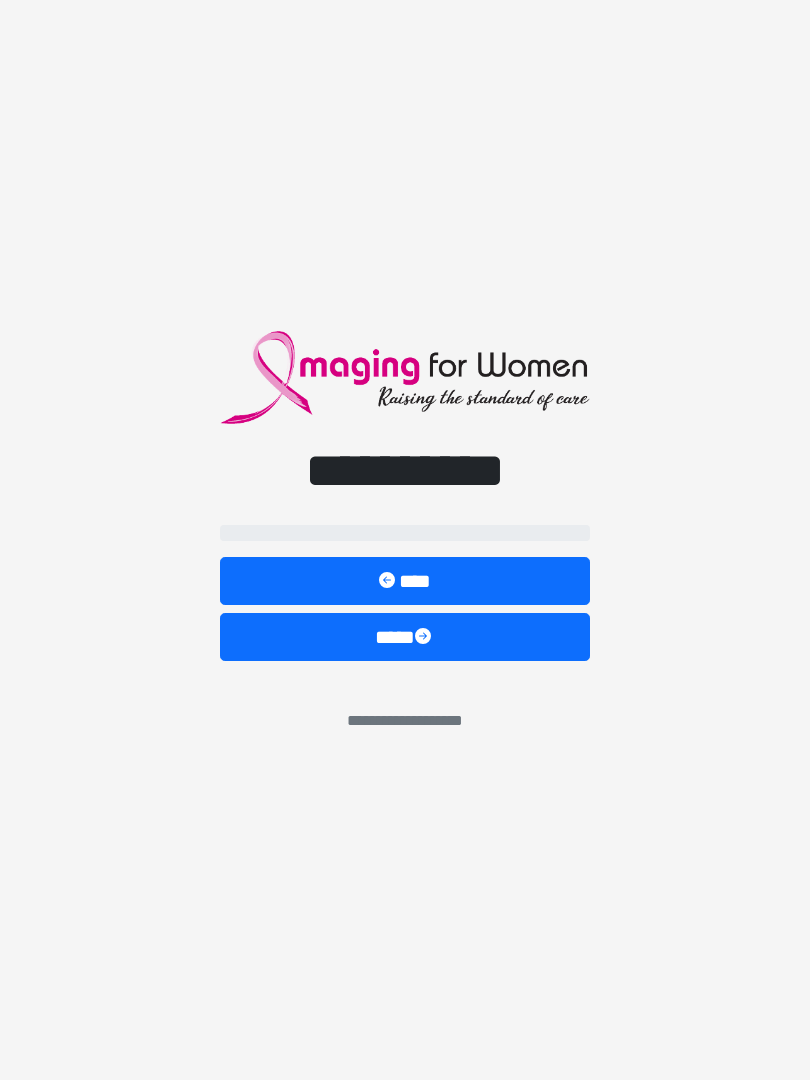 scroll, scrollTop: 0, scrollLeft: 0, axis: both 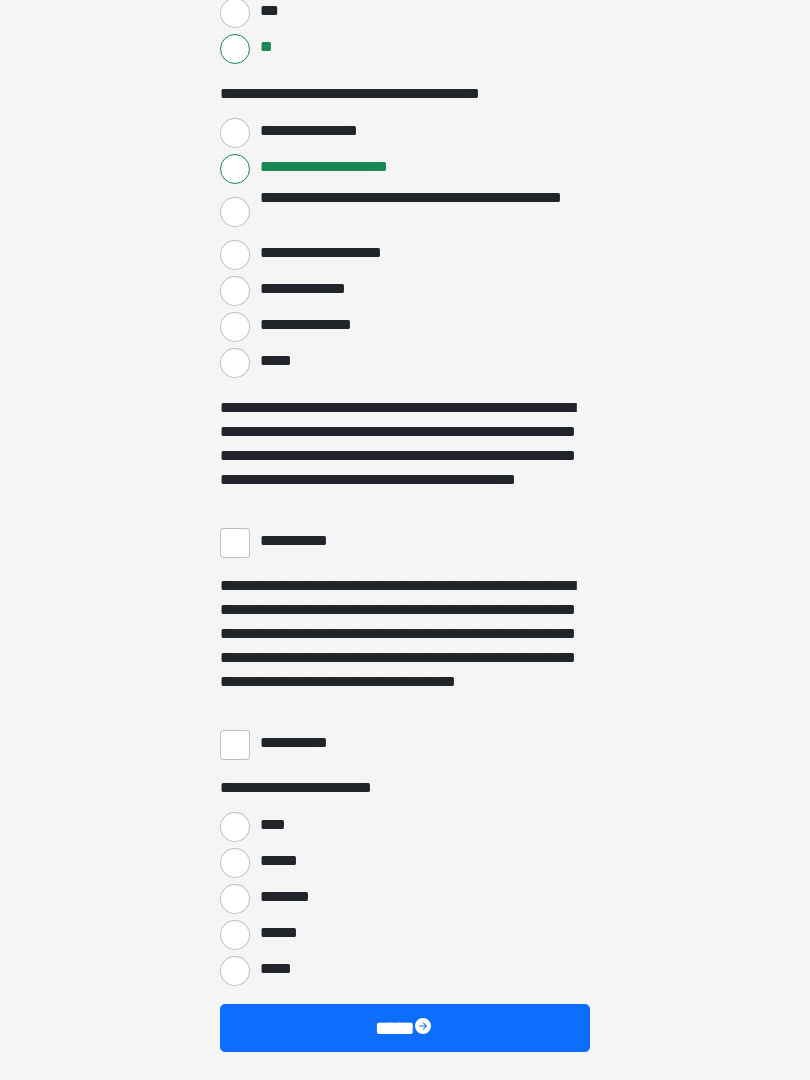 click on "**********" at bounding box center [235, 543] 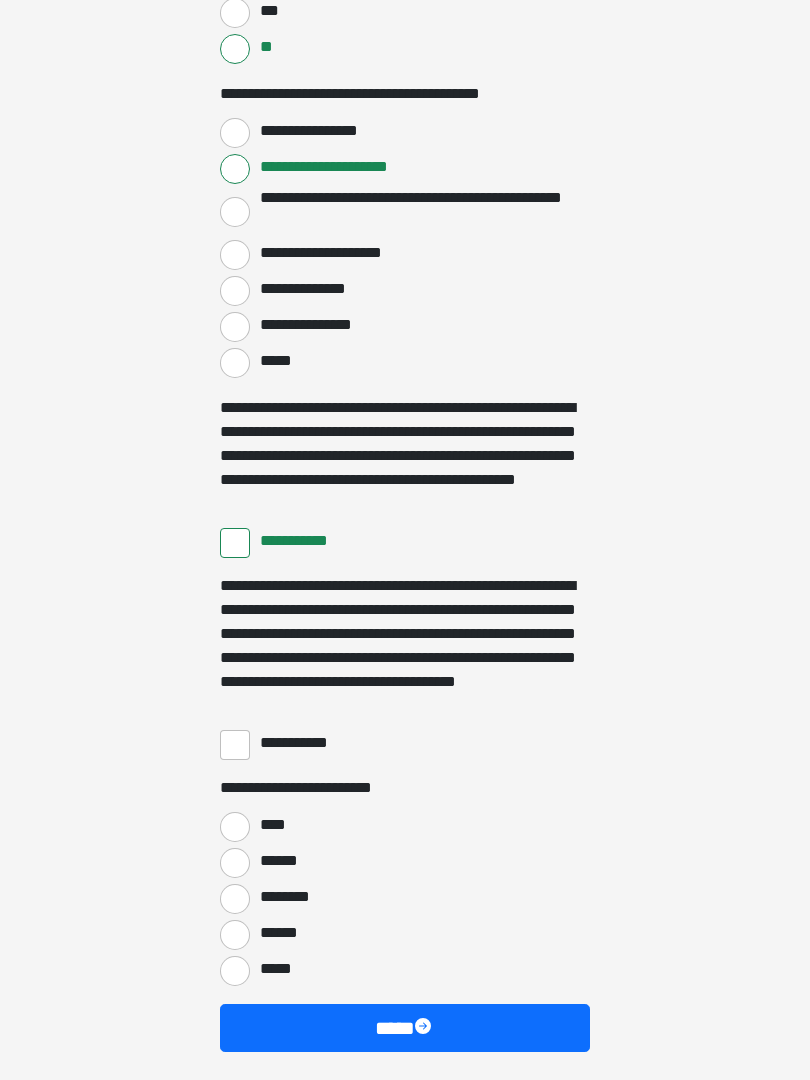 click on "**********" at bounding box center (235, 745) 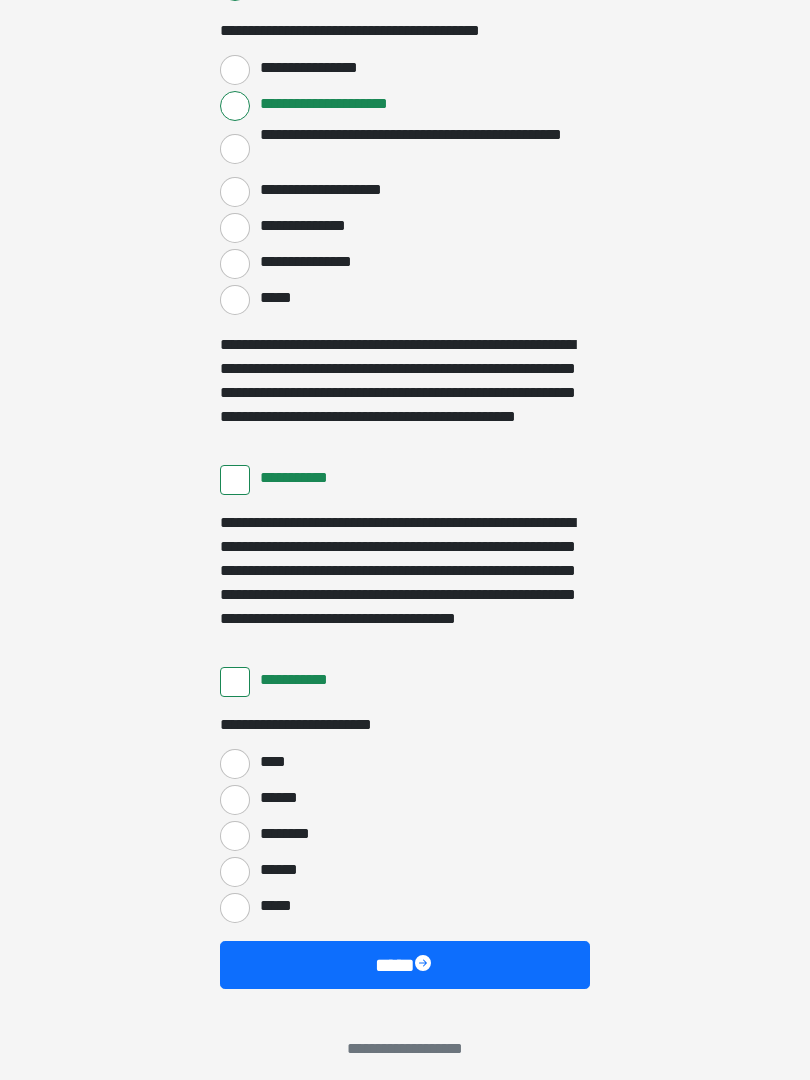 scroll, scrollTop: 3385, scrollLeft: 0, axis: vertical 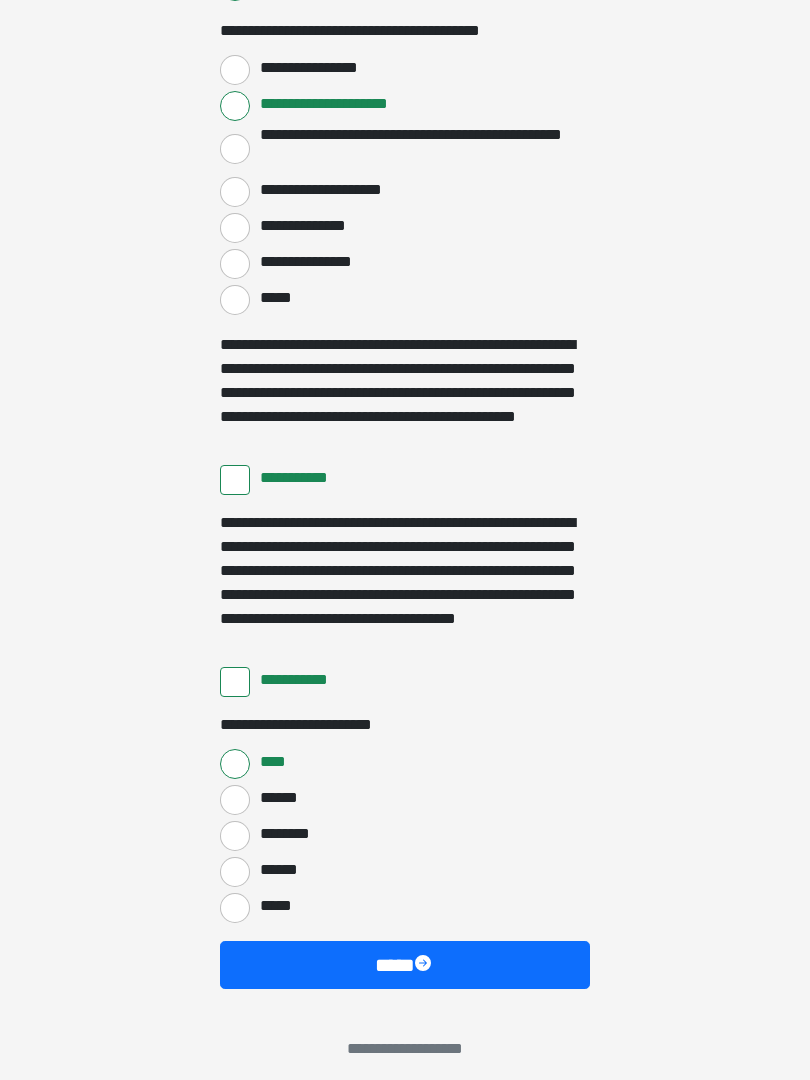 click at bounding box center [425, 965] 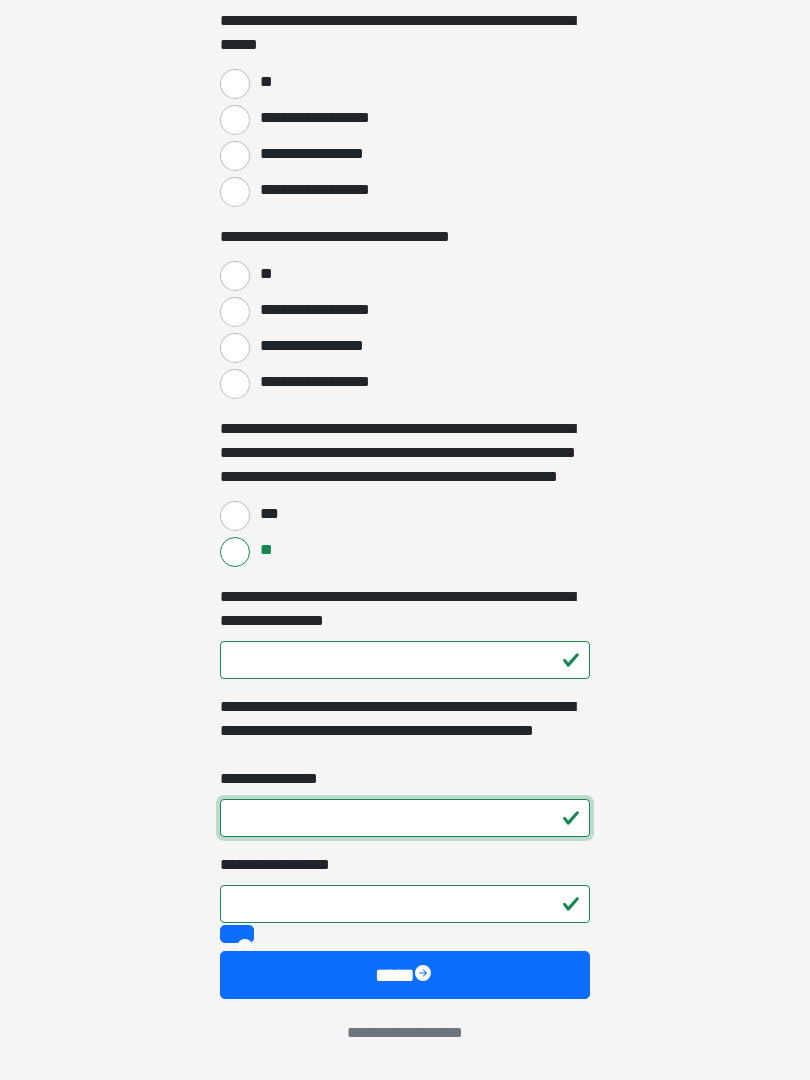 click on "**********" at bounding box center [405, 818] 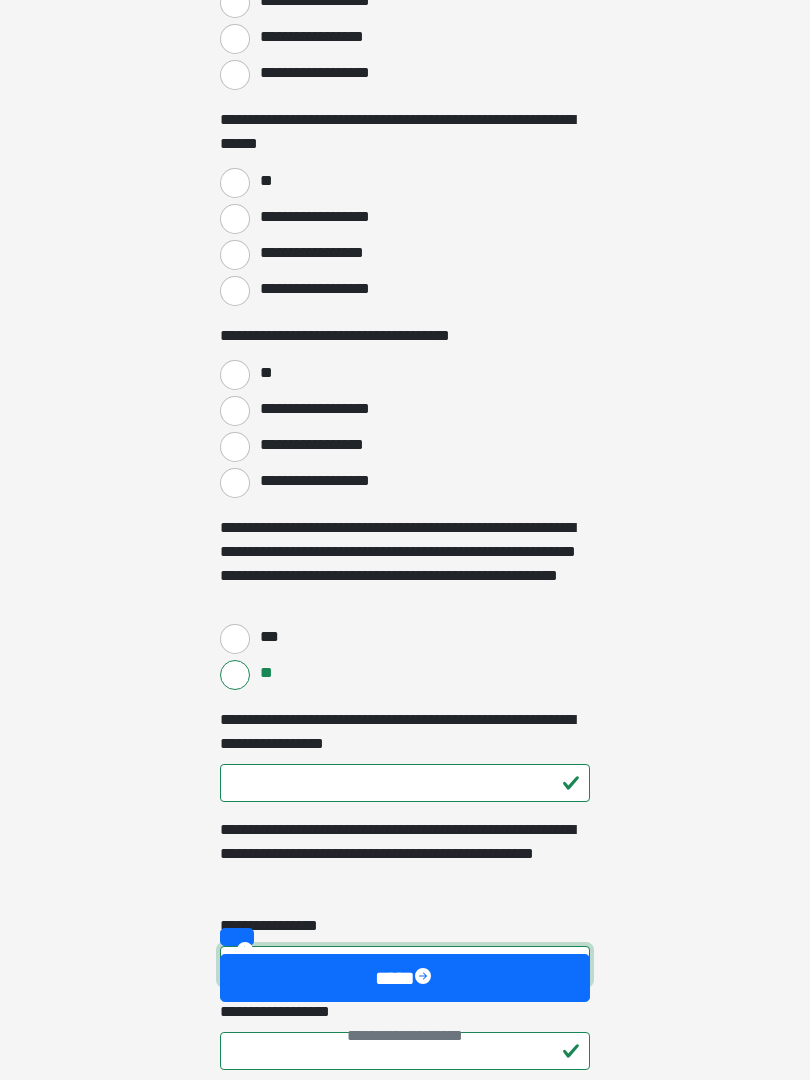 scroll, scrollTop: 3595, scrollLeft: 0, axis: vertical 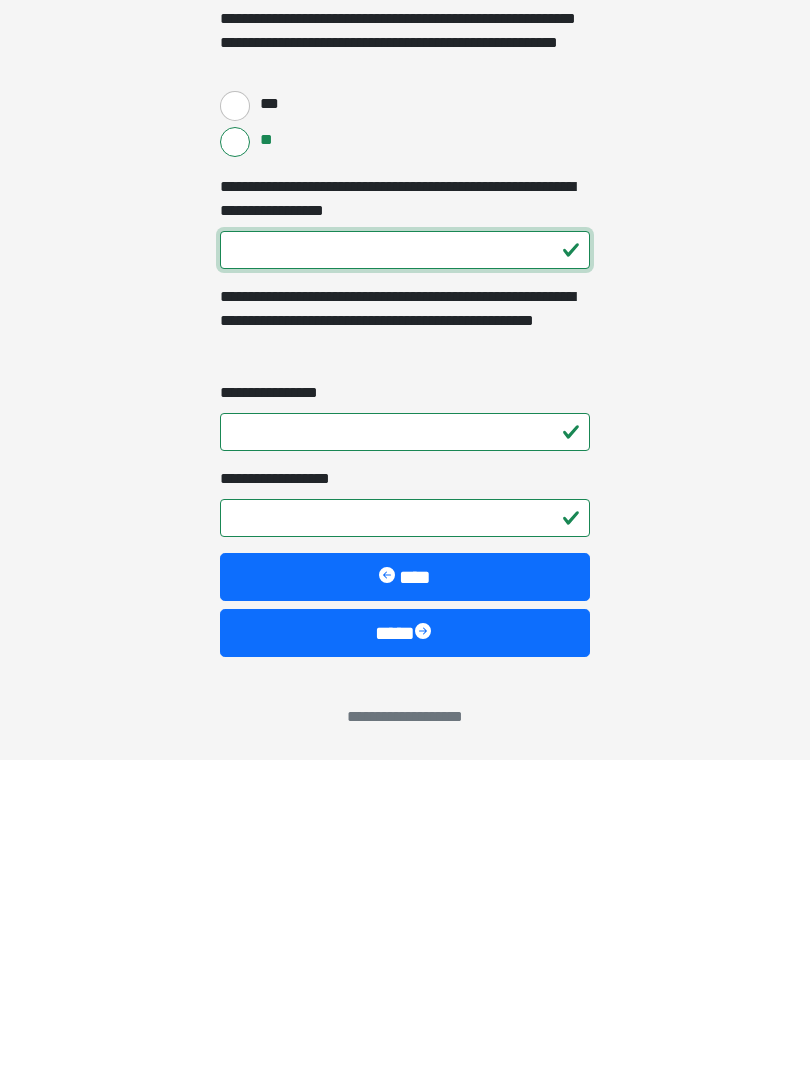click on "**********" at bounding box center (405, 570) 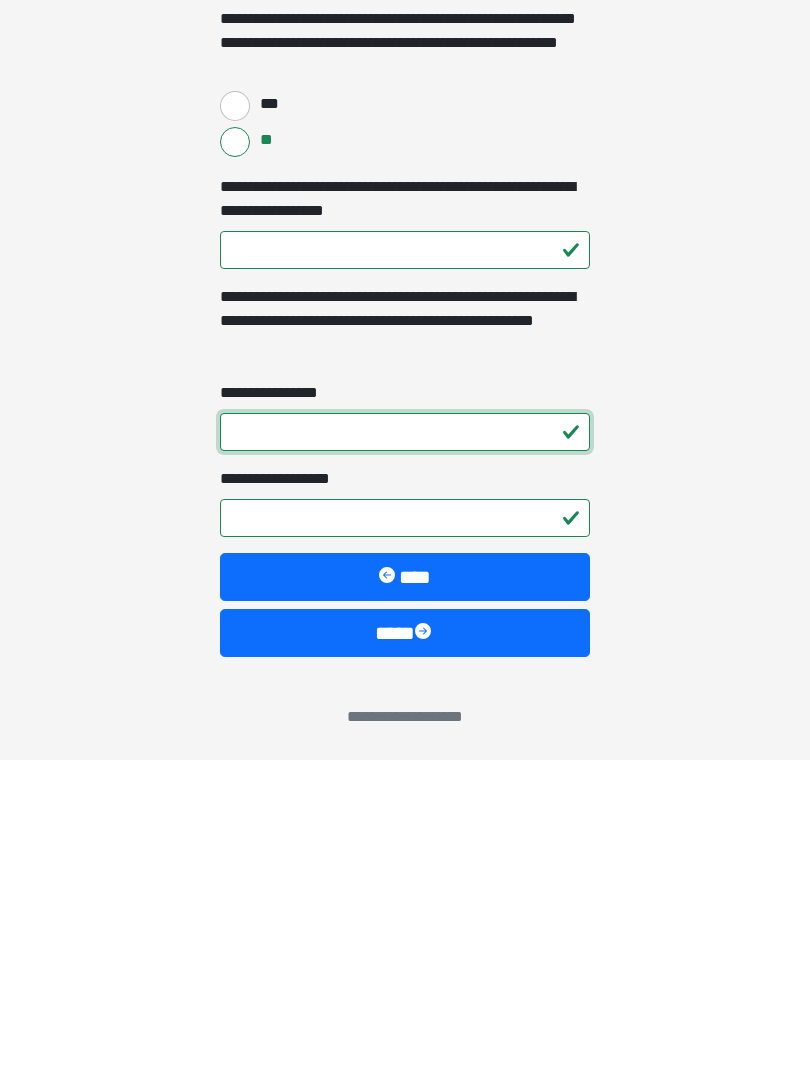 click on "**********" at bounding box center [405, 752] 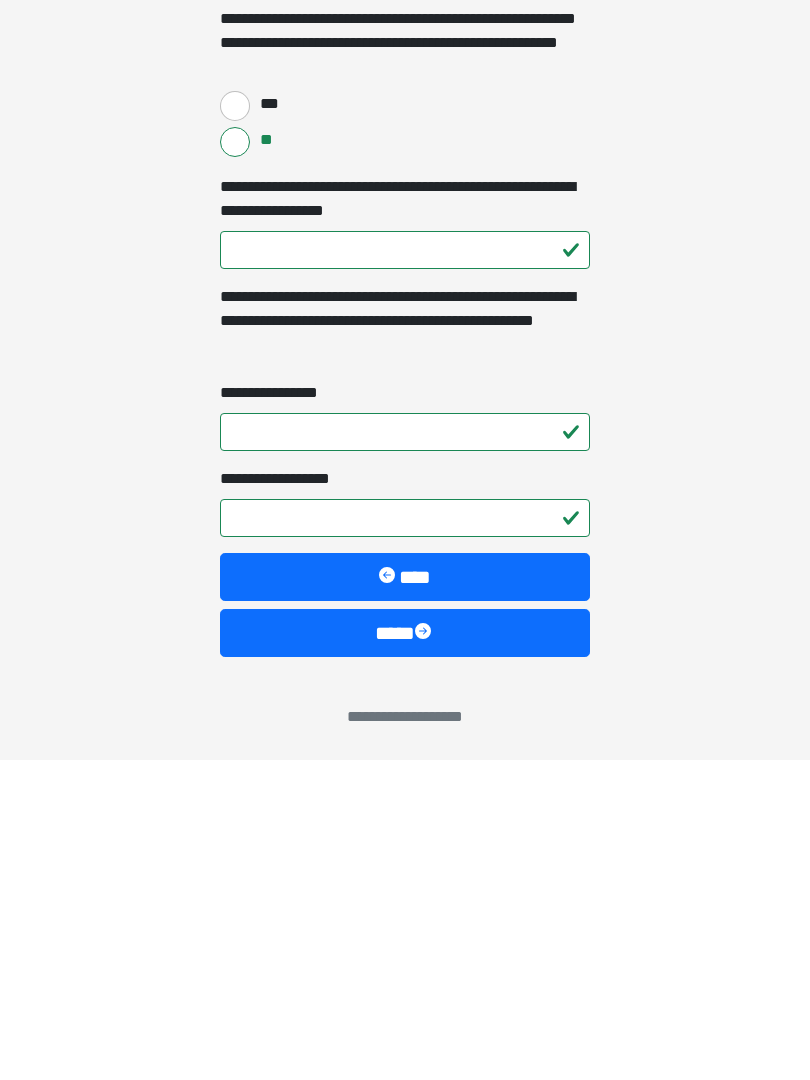 click on "**********" at bounding box center [405, 838] 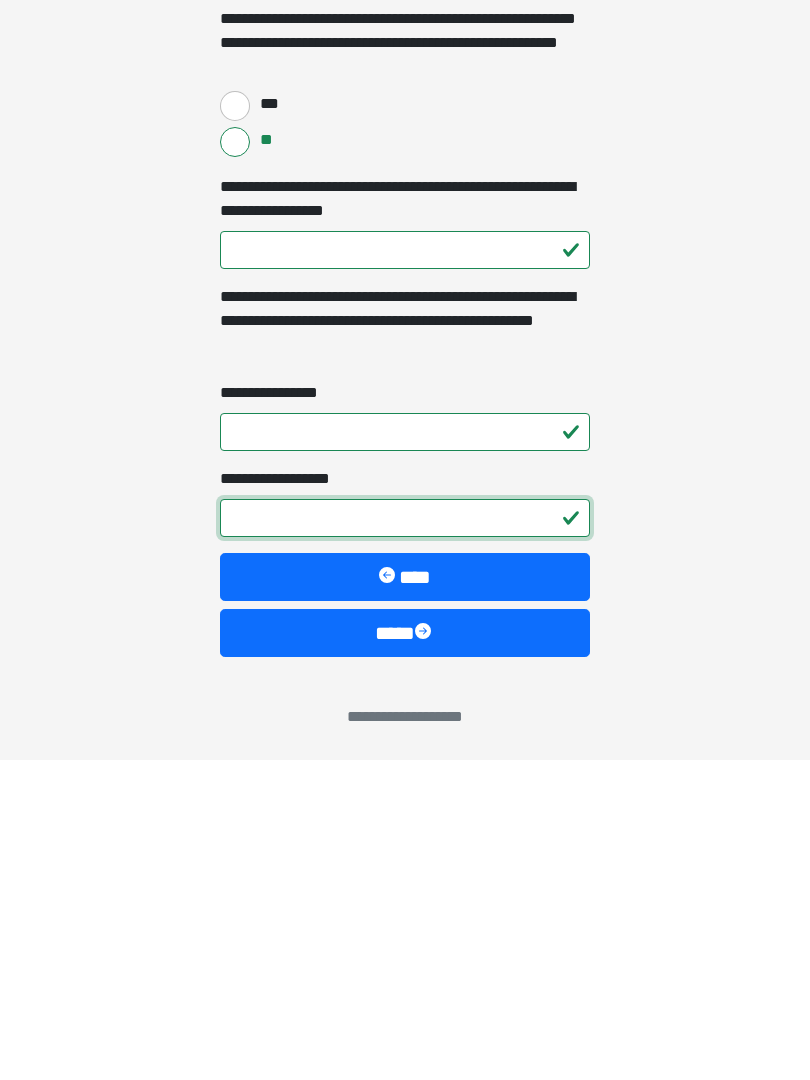 type on "*" 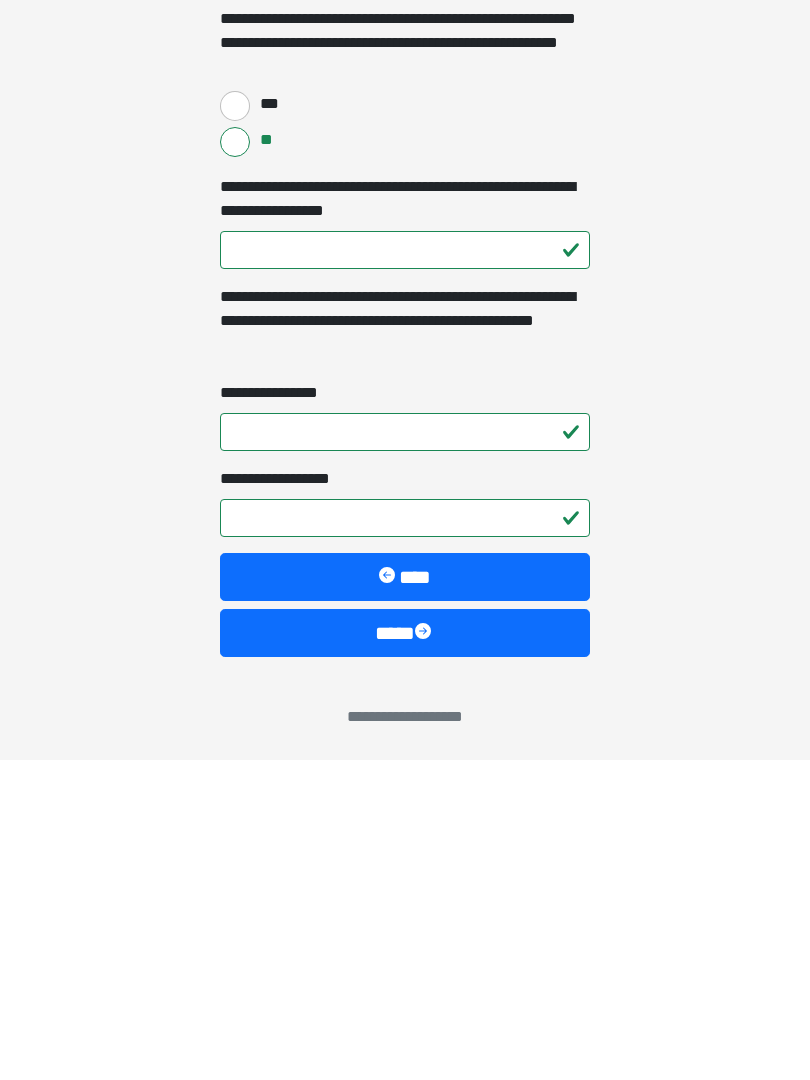 click on "****" at bounding box center [405, 953] 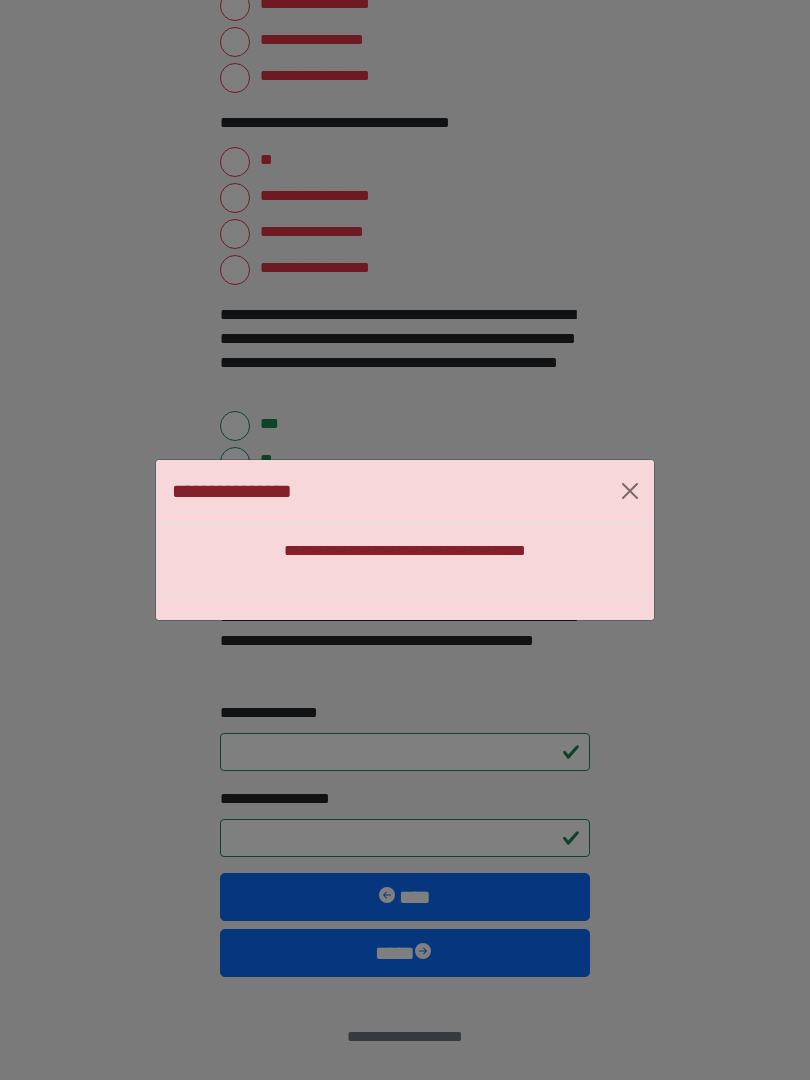 click at bounding box center (630, 491) 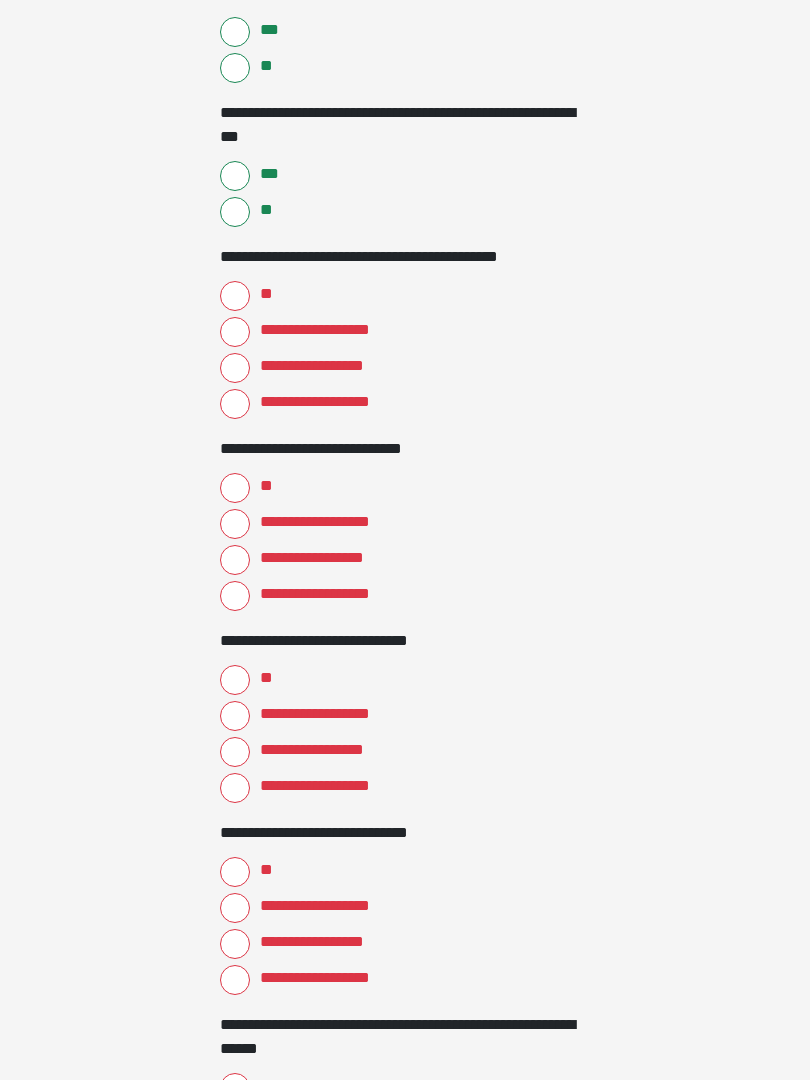scroll, scrollTop: 2510, scrollLeft: 0, axis: vertical 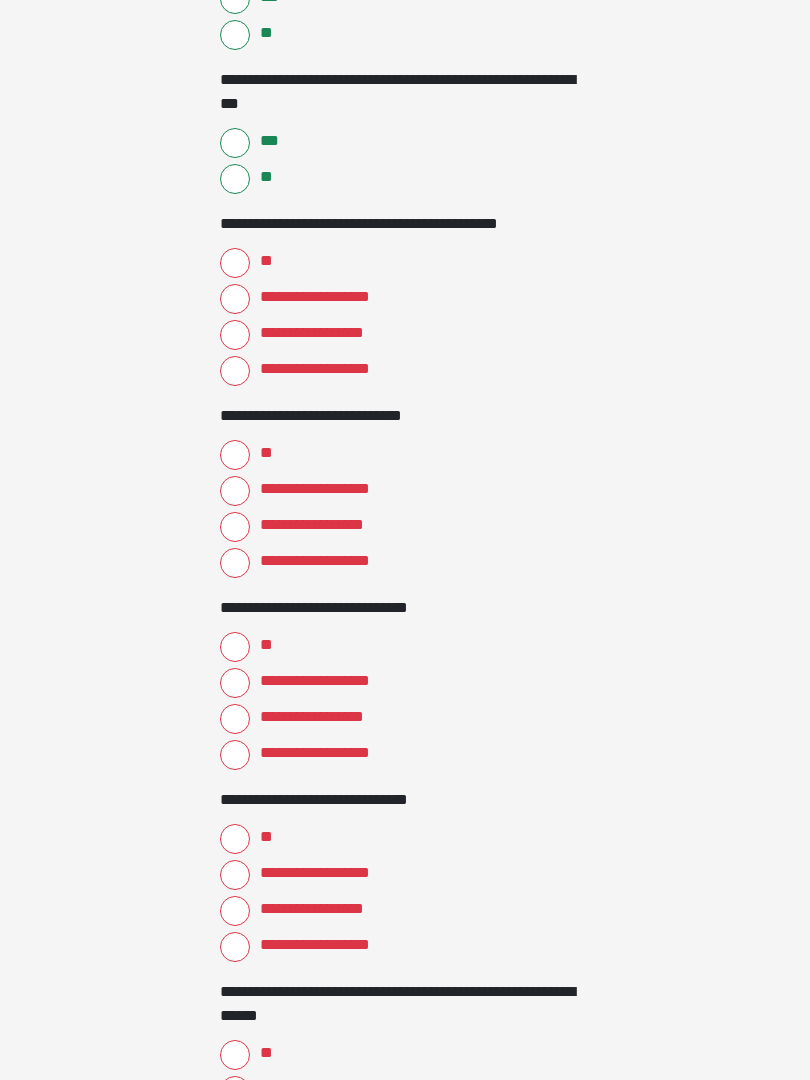 click on "**" at bounding box center [235, 263] 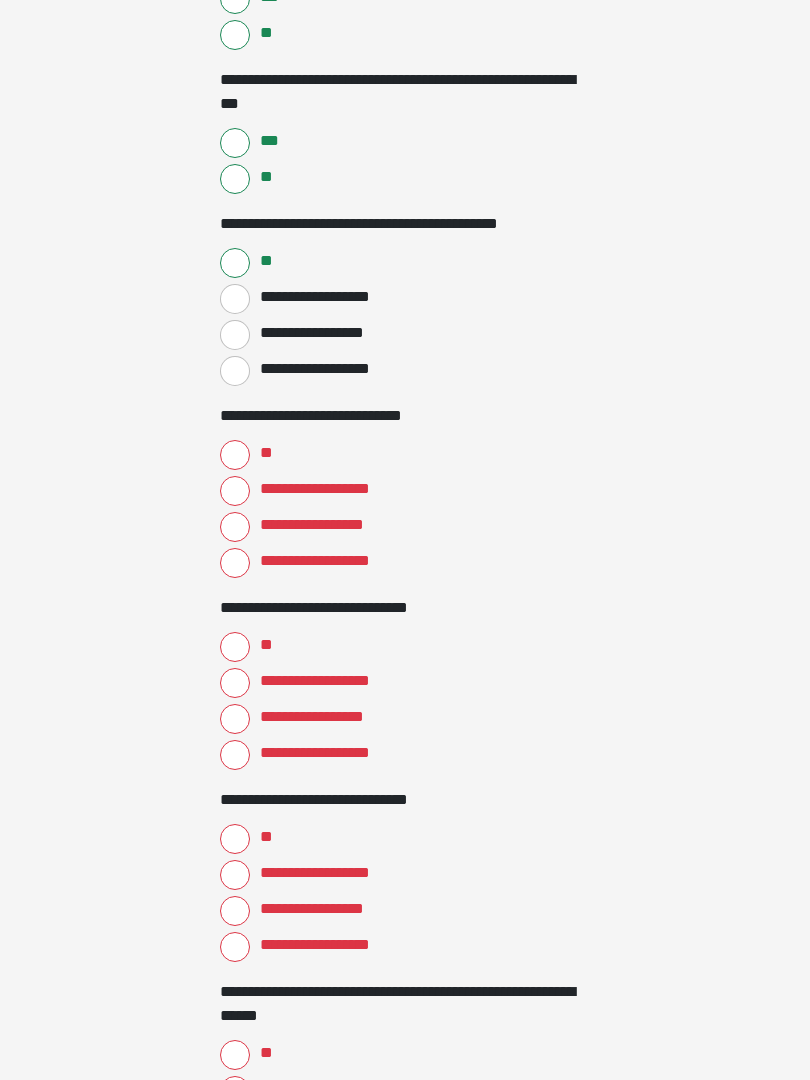 click on "**" at bounding box center [235, 455] 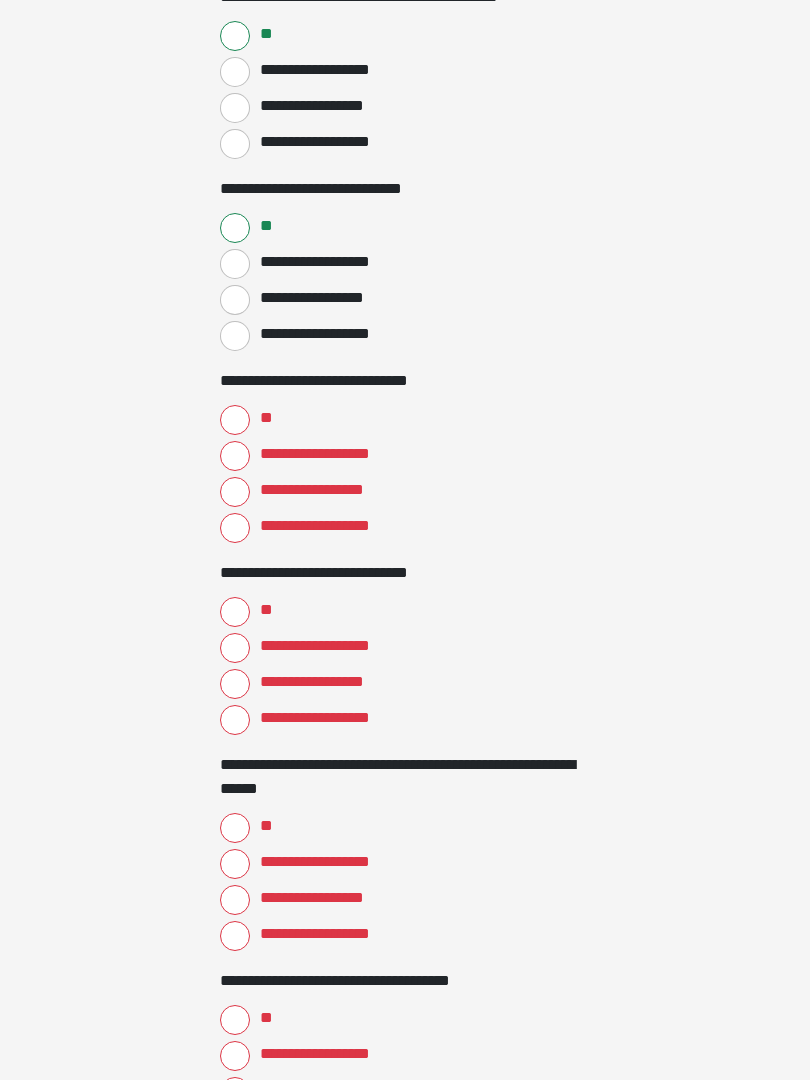 scroll, scrollTop: 2743, scrollLeft: 0, axis: vertical 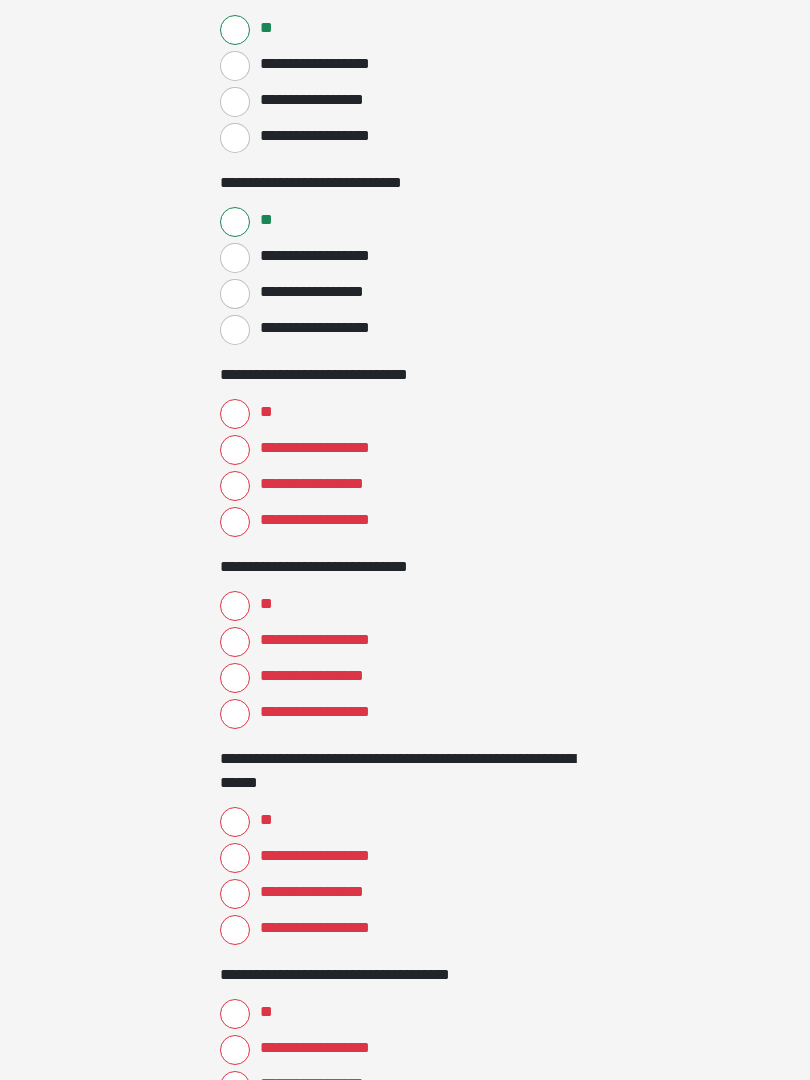 click on "**" at bounding box center [235, 414] 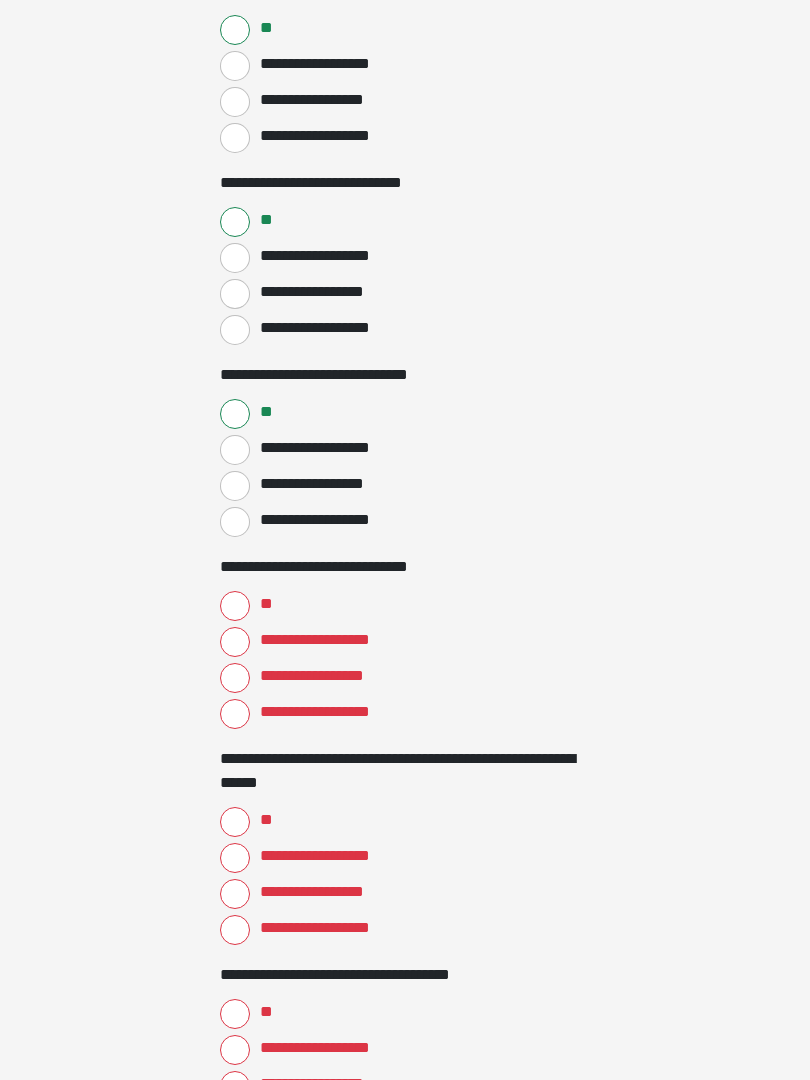 click on "**" at bounding box center [235, 606] 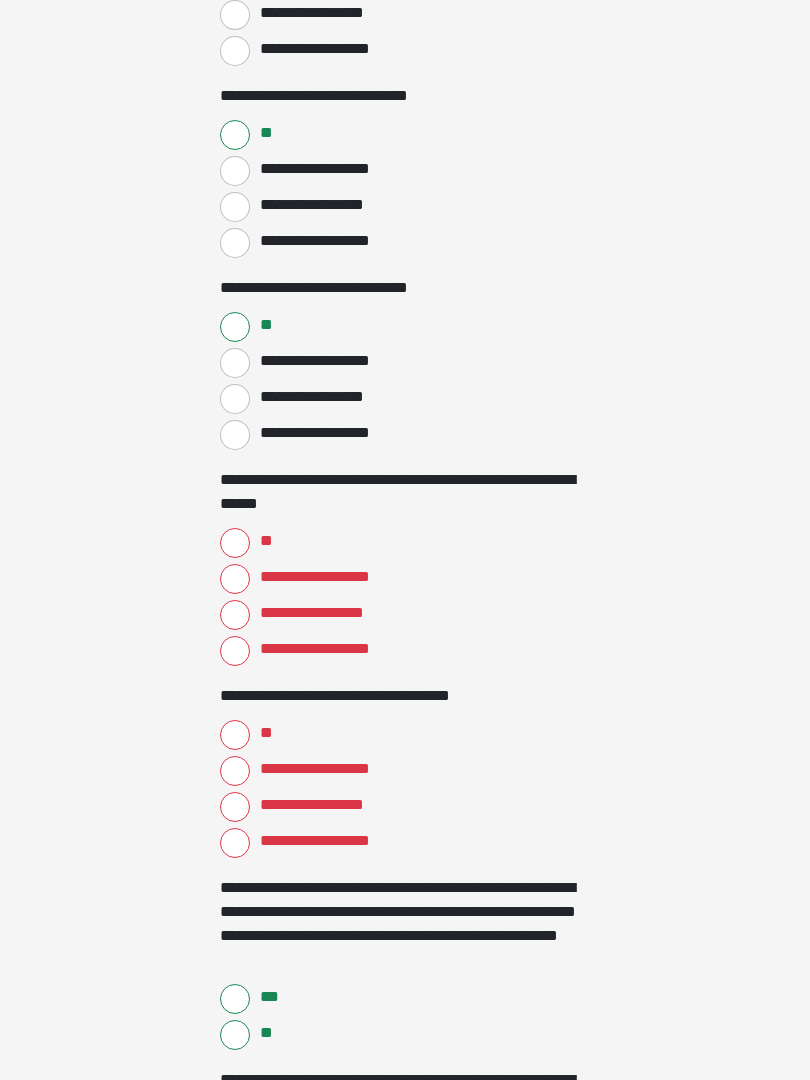 scroll, scrollTop: 3023, scrollLeft: 0, axis: vertical 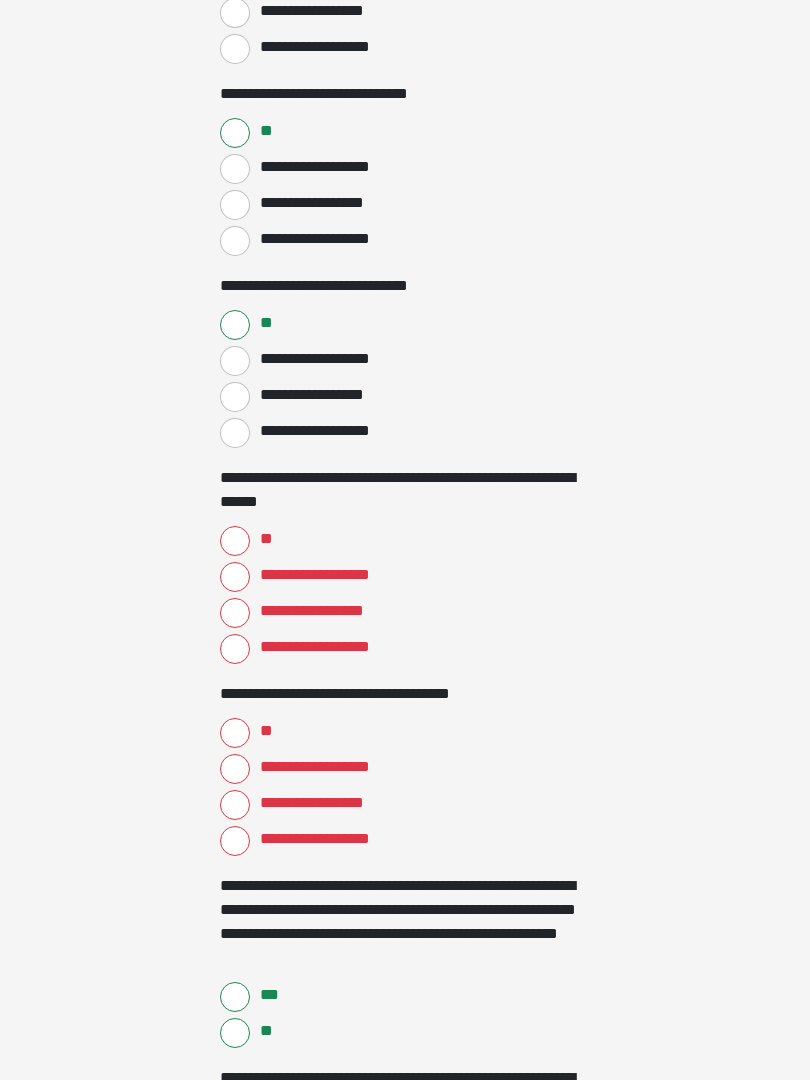 click on "**" at bounding box center [235, 541] 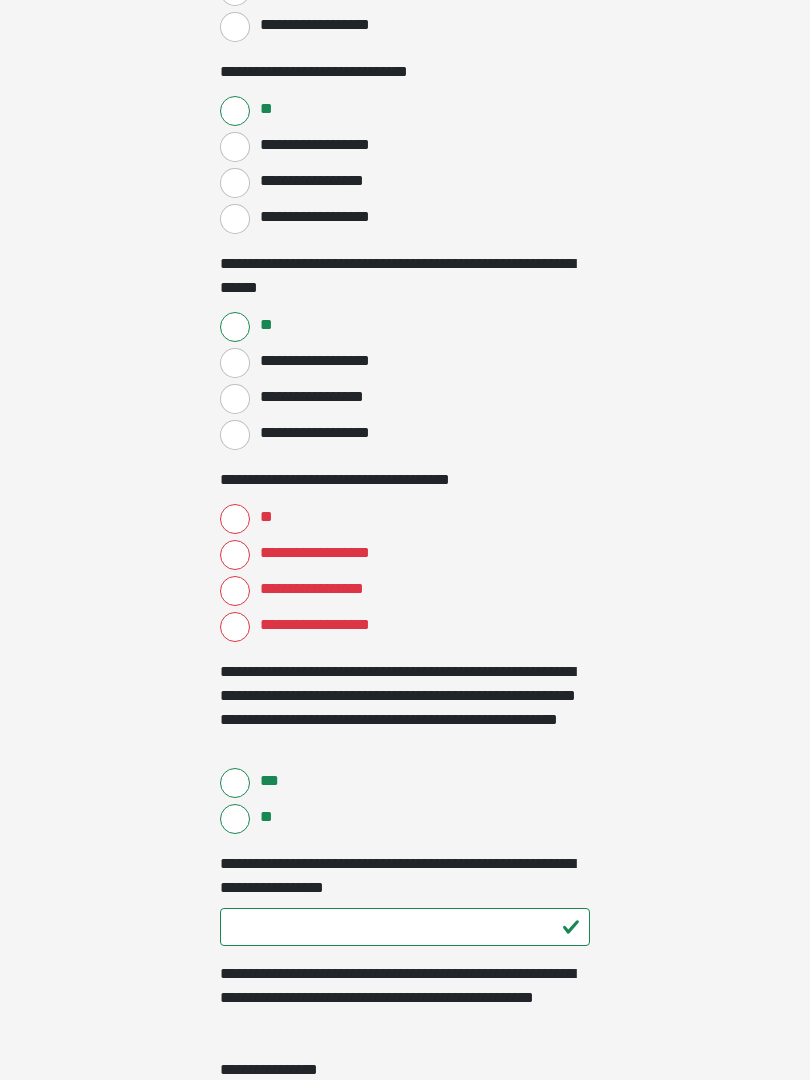 scroll, scrollTop: 3238, scrollLeft: 0, axis: vertical 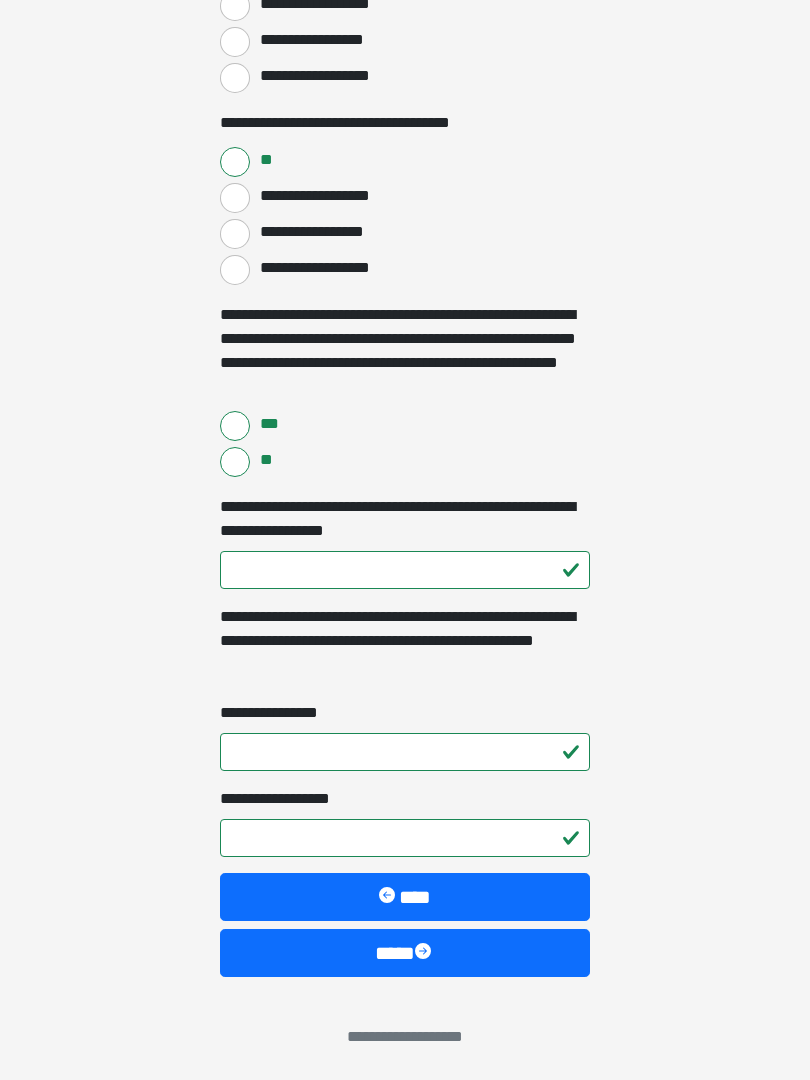 click on "****" at bounding box center (405, 953) 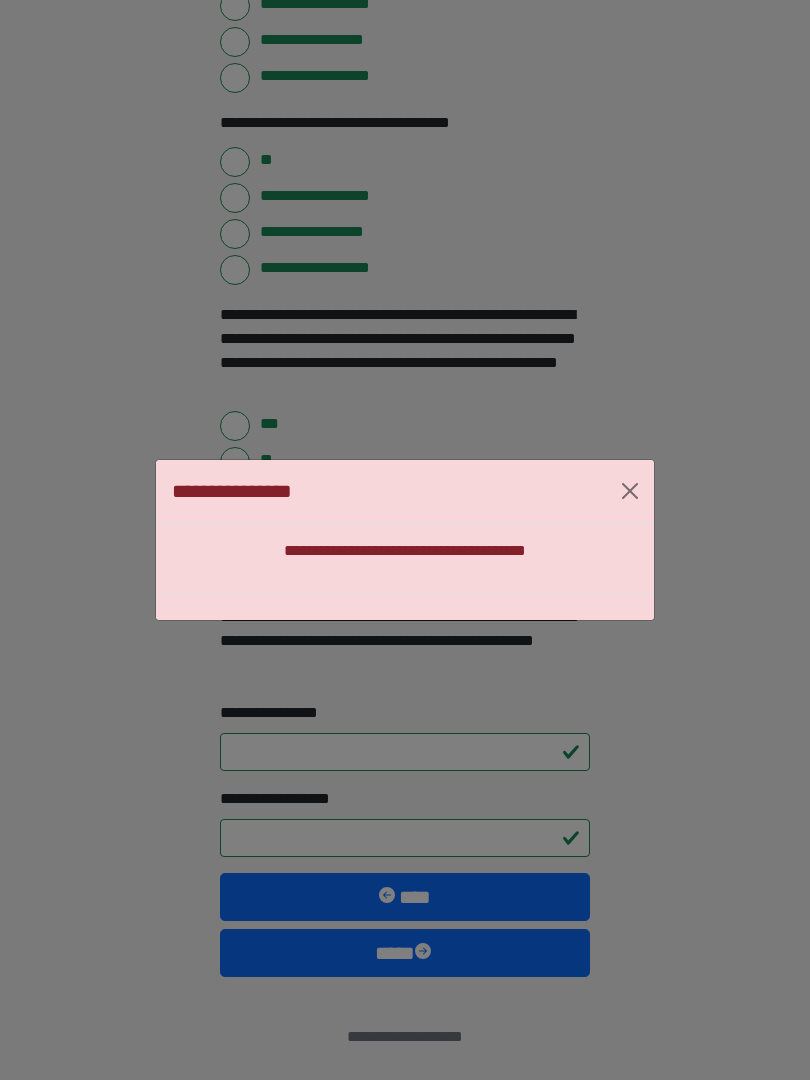 click at bounding box center [630, 491] 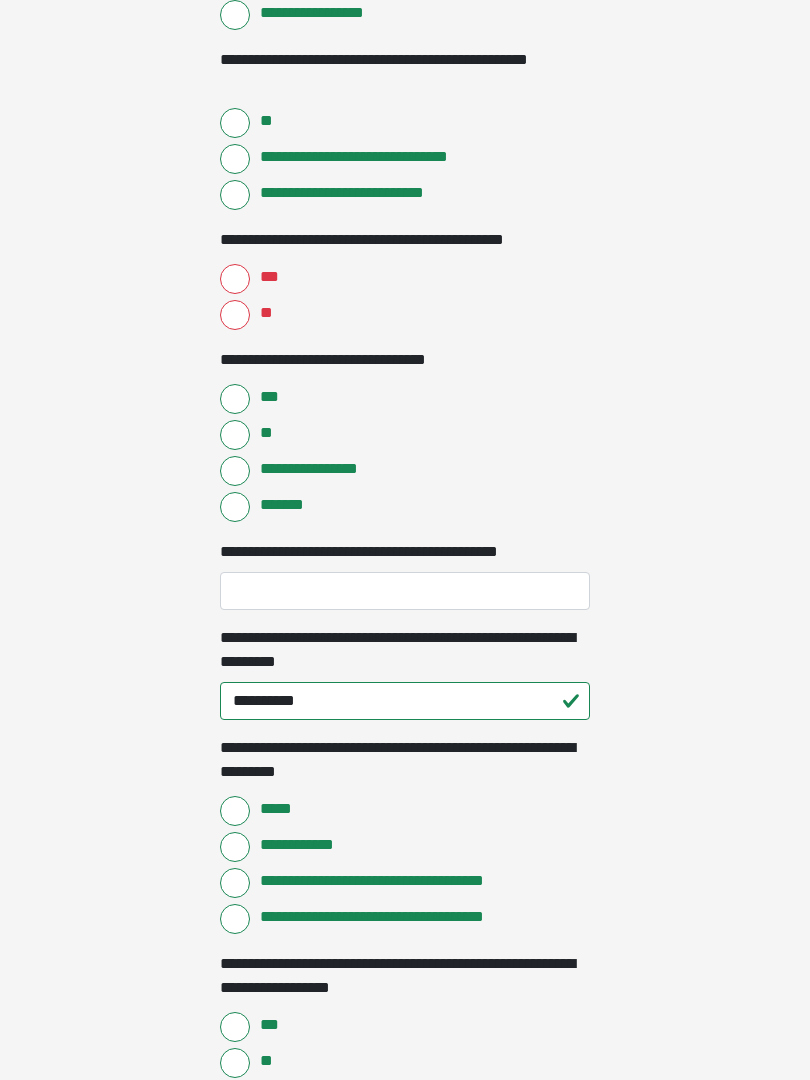 scroll, scrollTop: 1050, scrollLeft: 0, axis: vertical 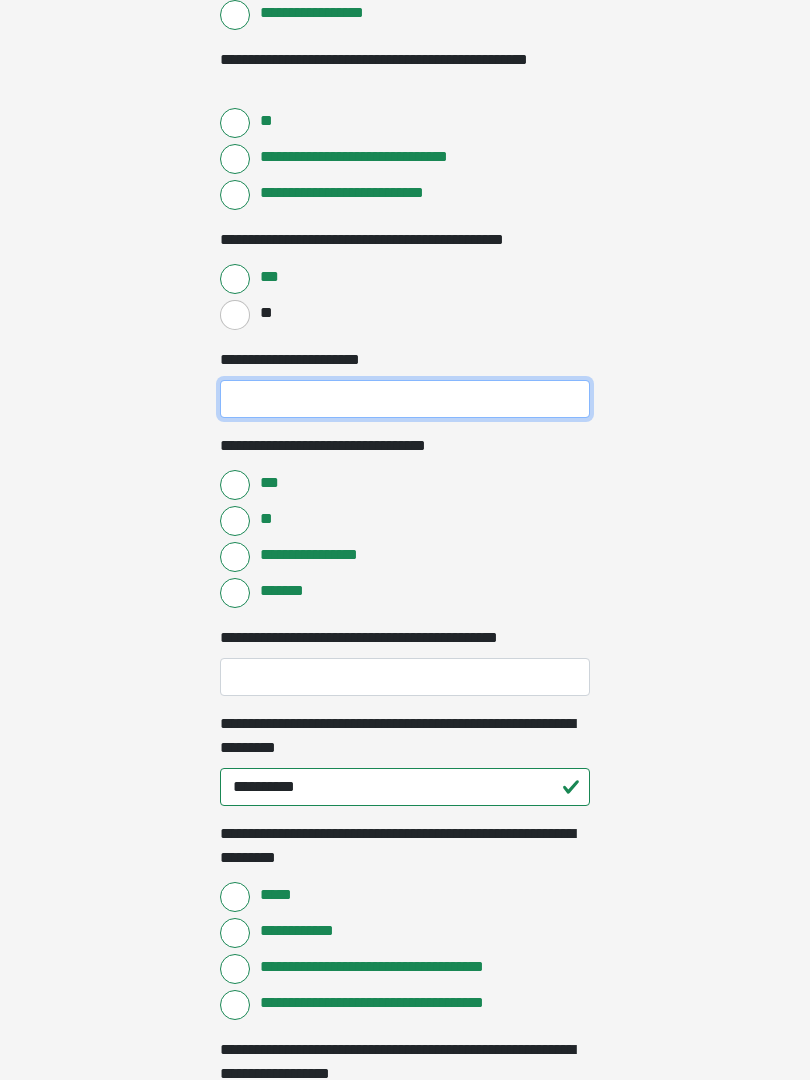 click on "**********" at bounding box center (405, 399) 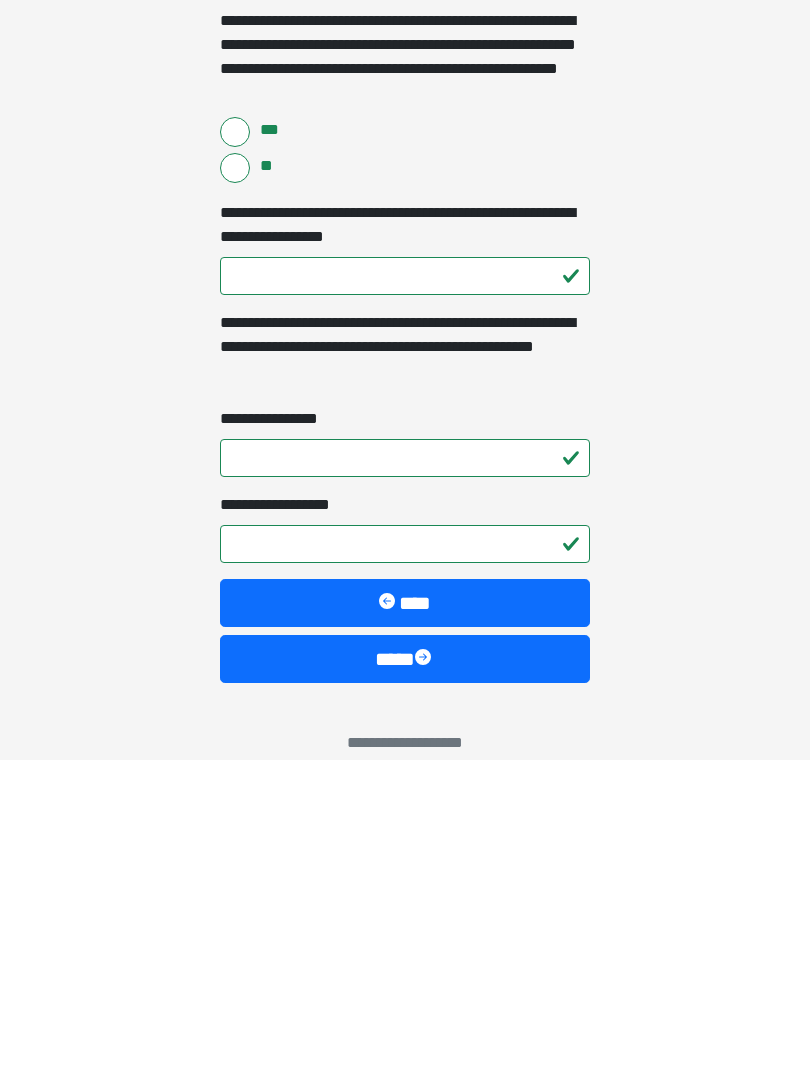 scroll, scrollTop: 3681, scrollLeft: 0, axis: vertical 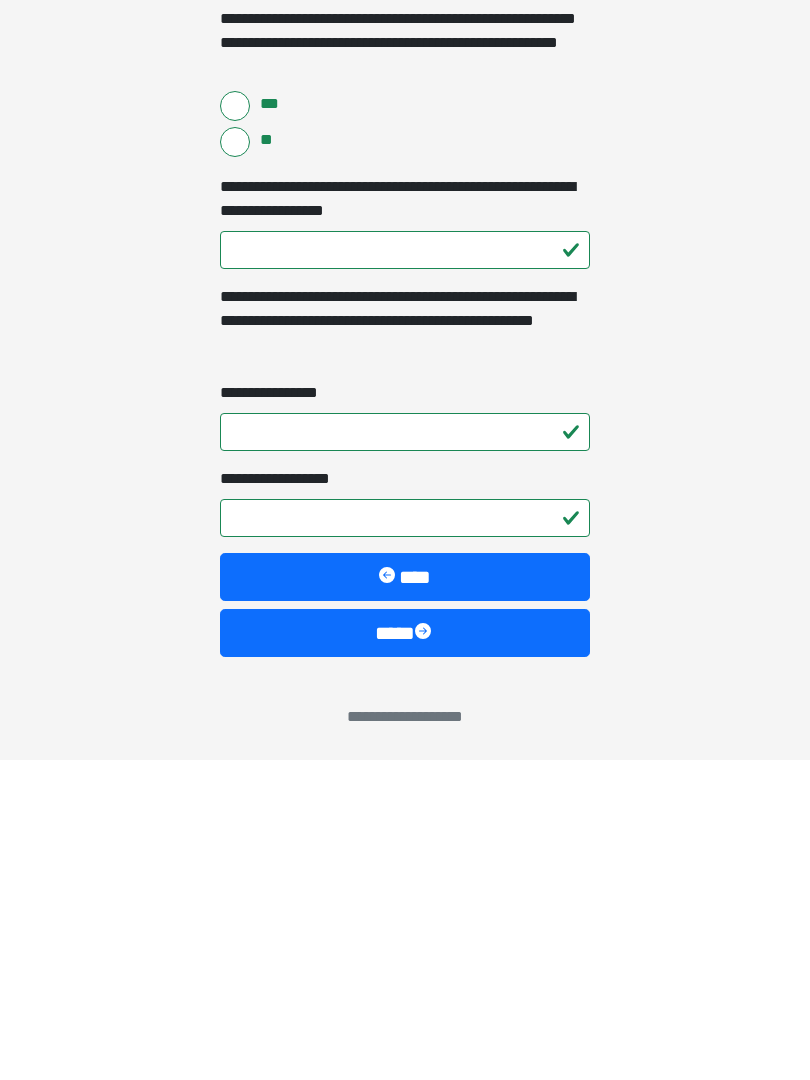 type on "**" 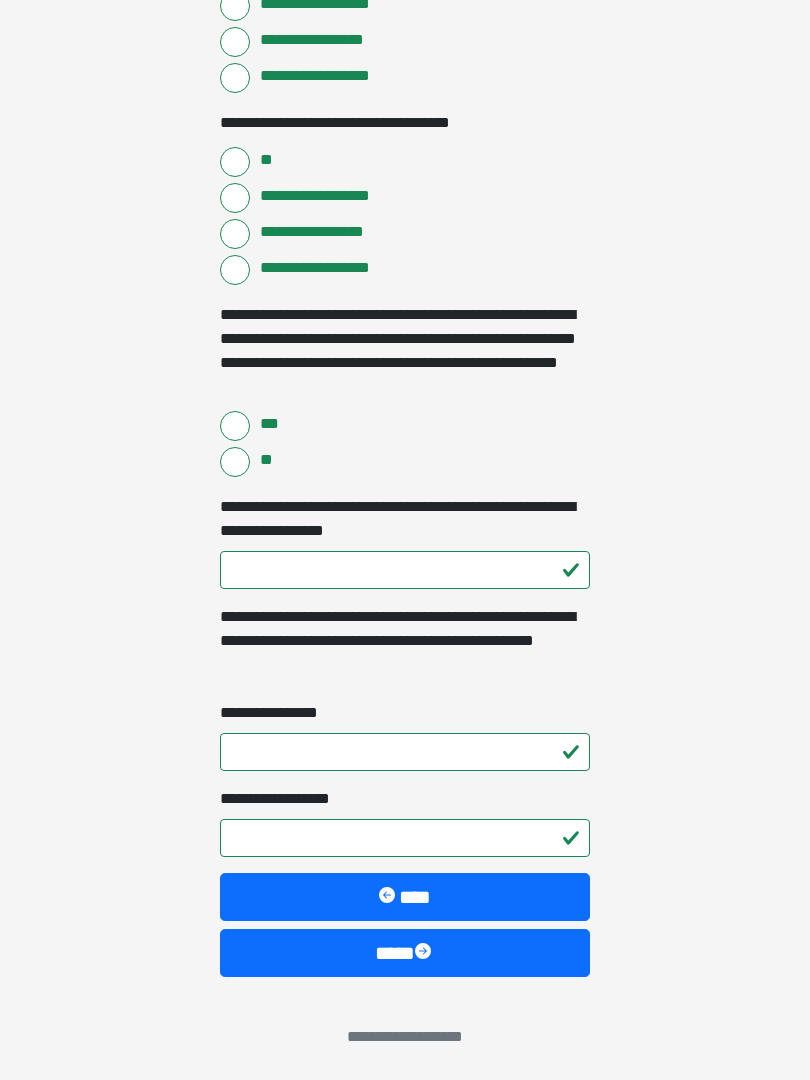 click on "****" at bounding box center [405, 953] 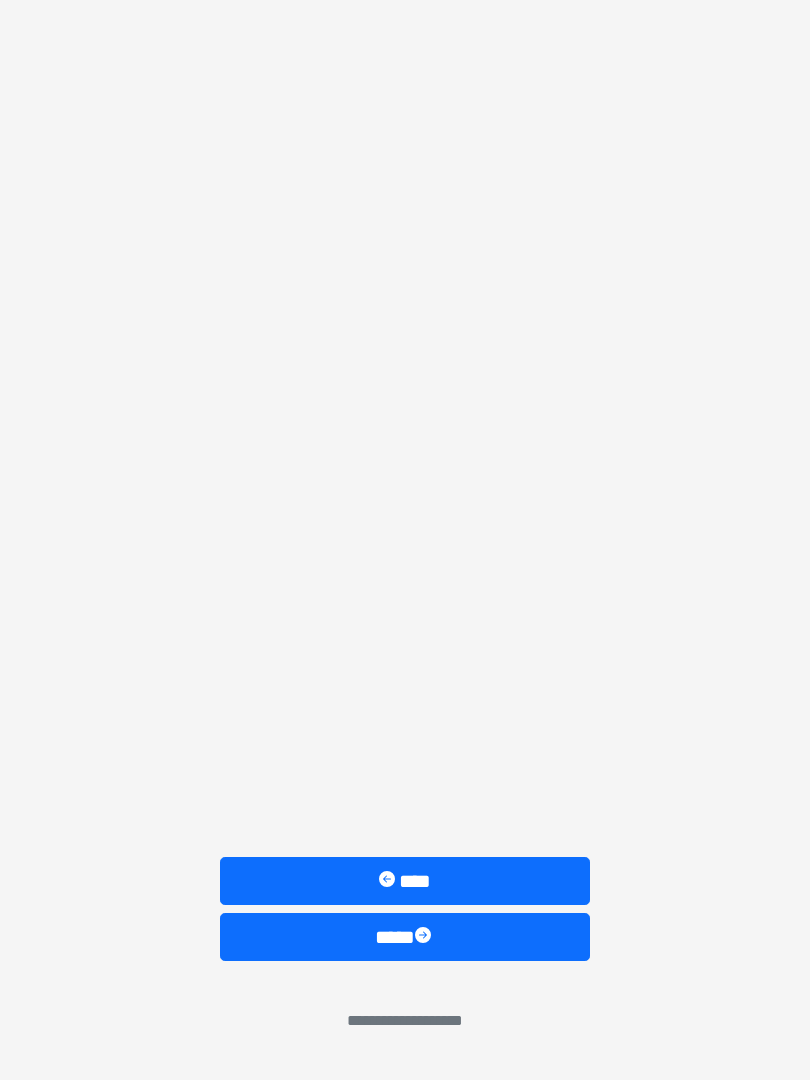 scroll, scrollTop: 0, scrollLeft: 0, axis: both 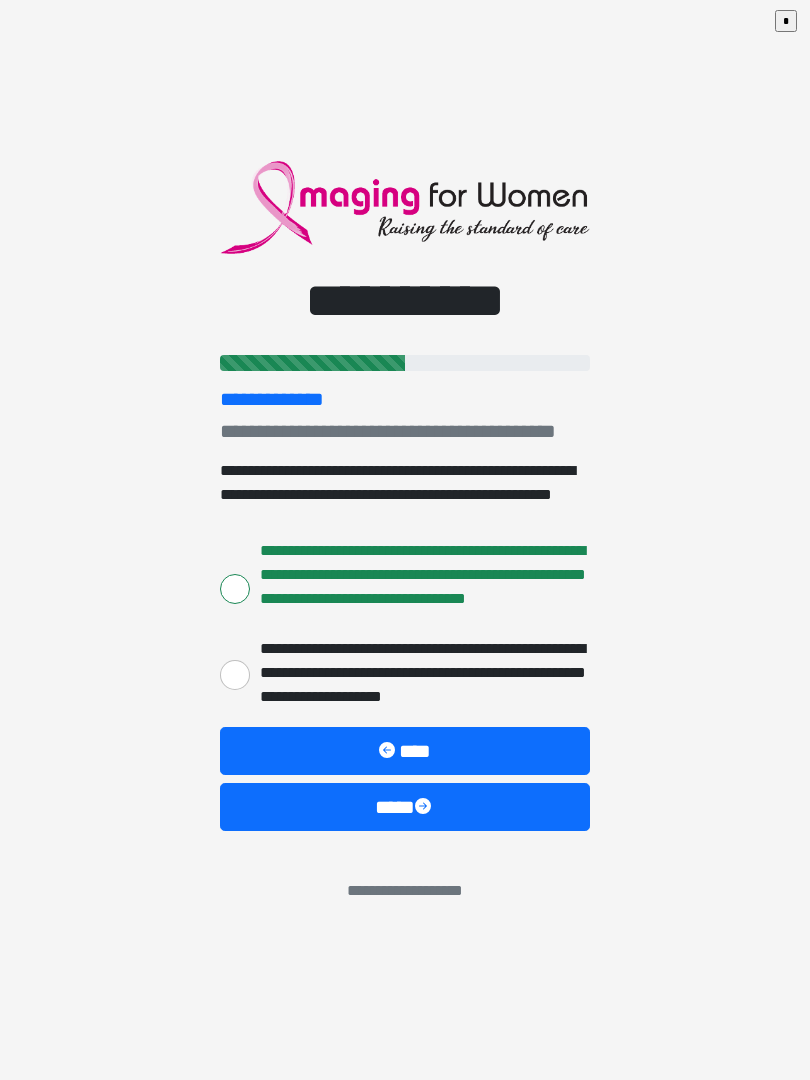 click on "**********" at bounding box center (235, 675) 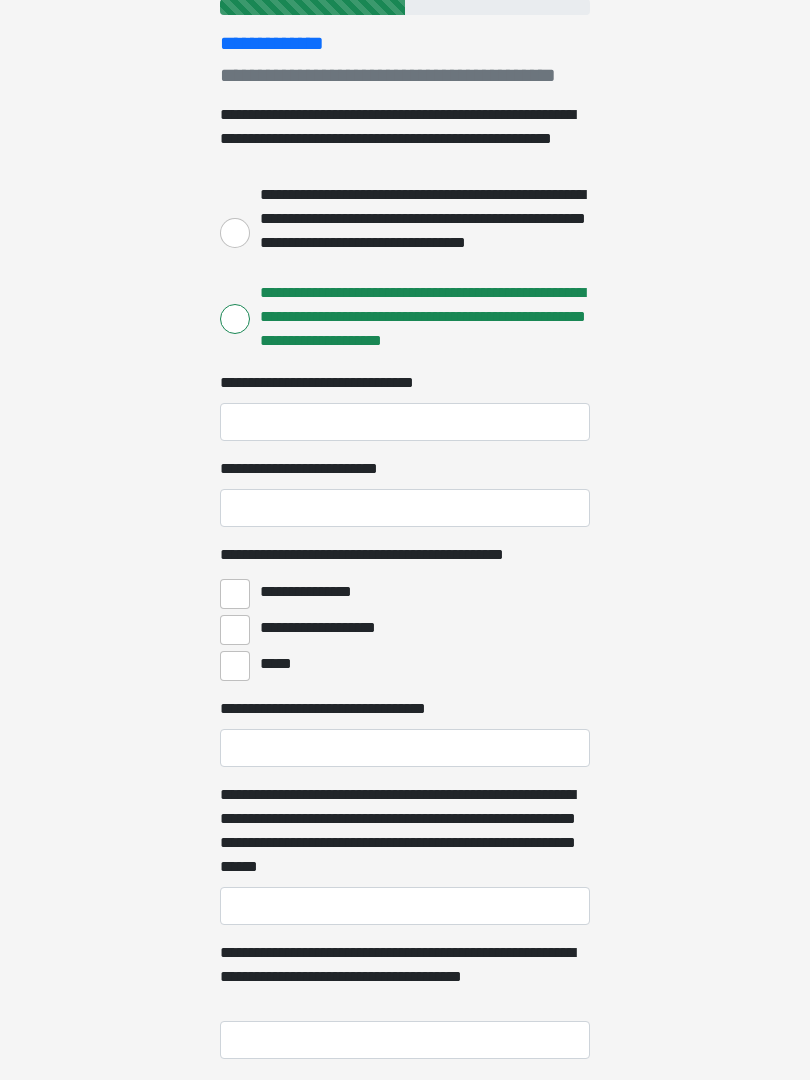scroll, scrollTop: 251, scrollLeft: 0, axis: vertical 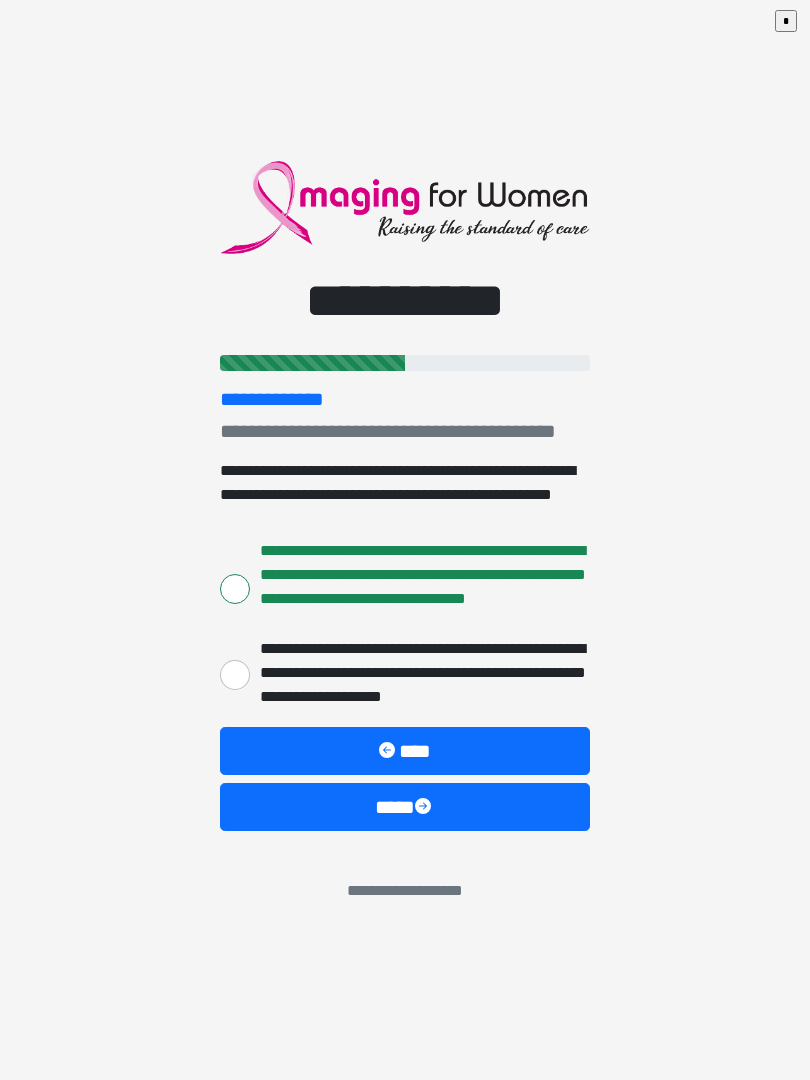 click on "****" at bounding box center [405, 807] 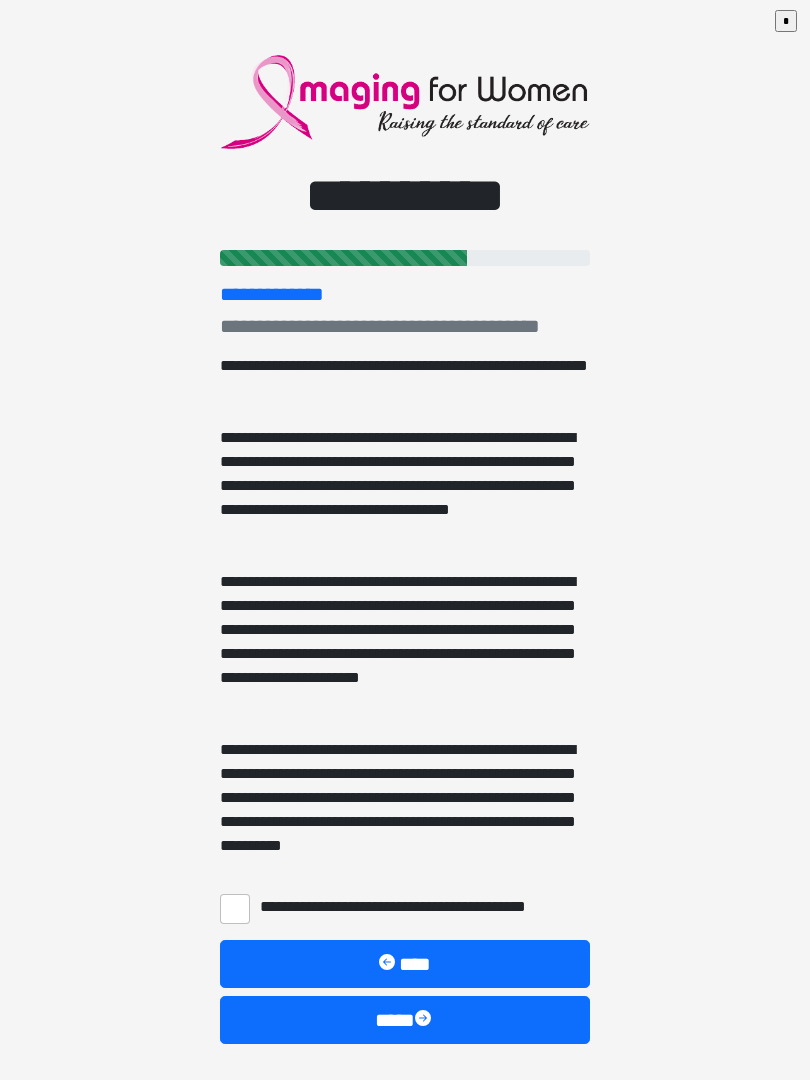 click on "**********" at bounding box center [235, 909] 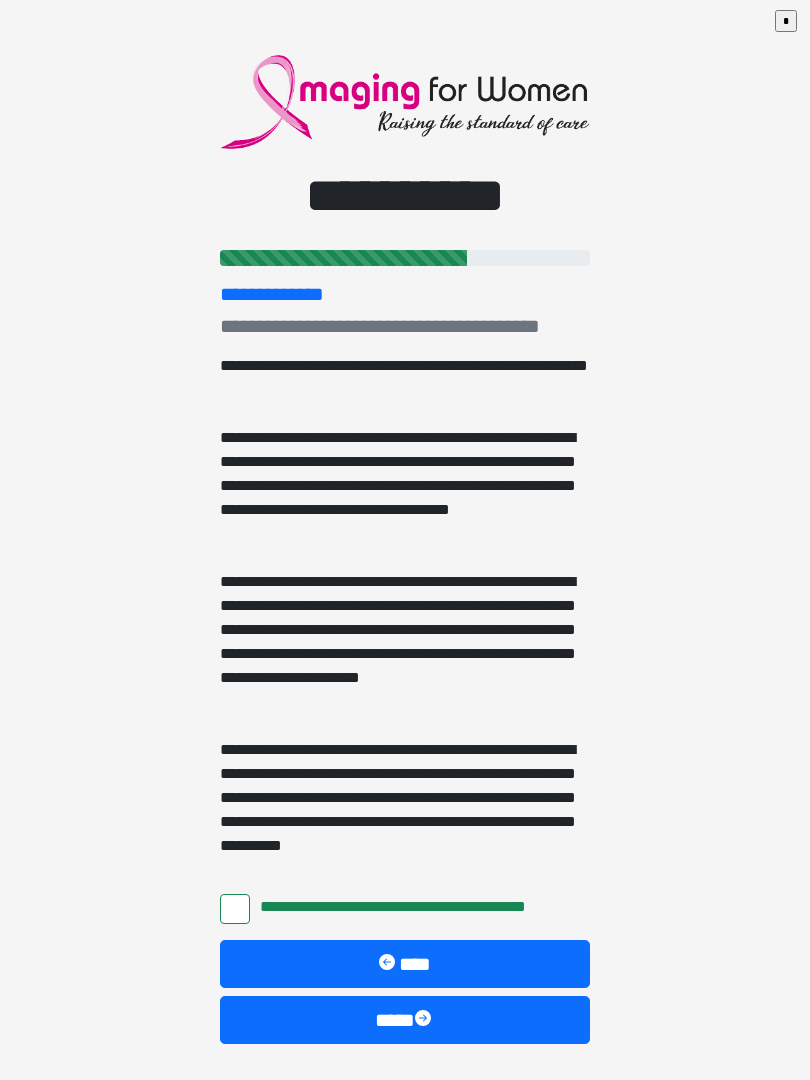 click at bounding box center (425, 1020) 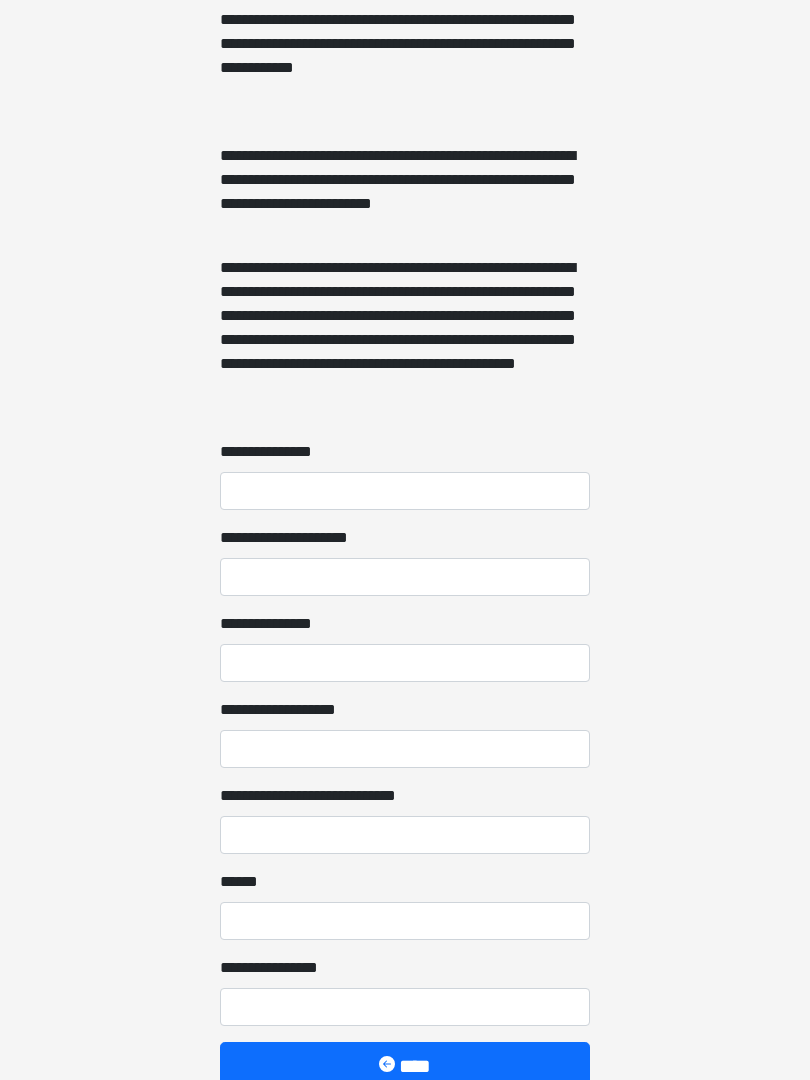 scroll, scrollTop: 1307, scrollLeft: 0, axis: vertical 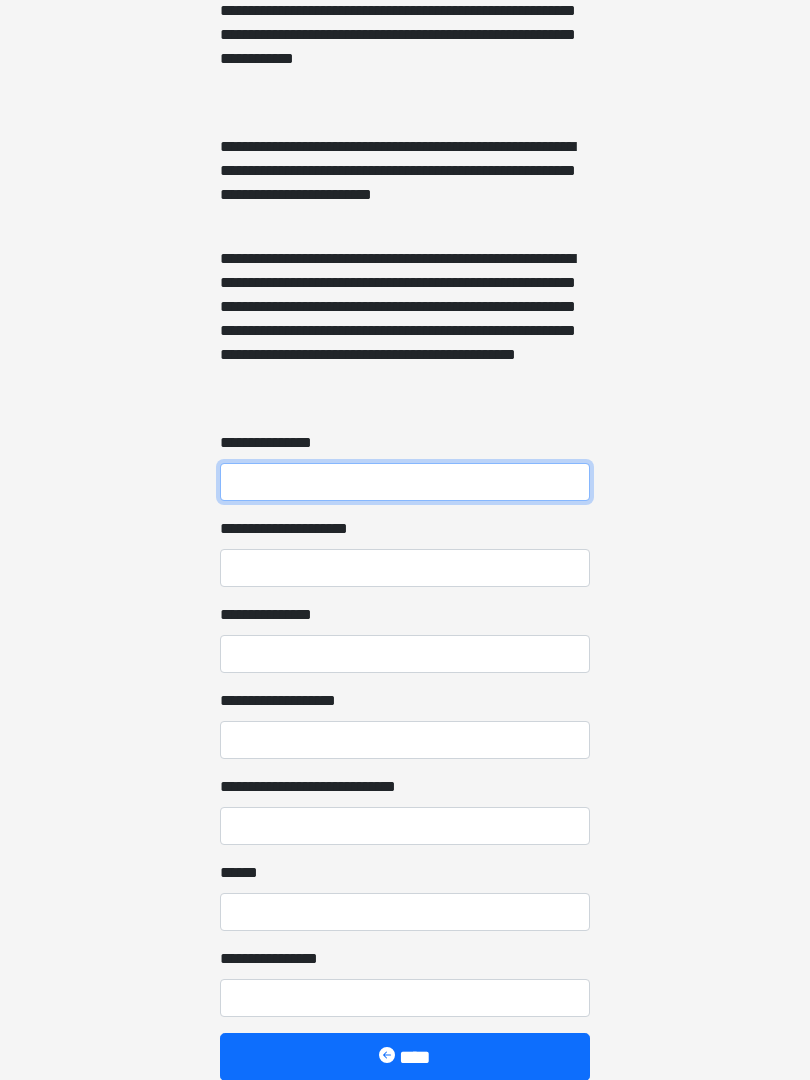 click on "**********" at bounding box center (405, 482) 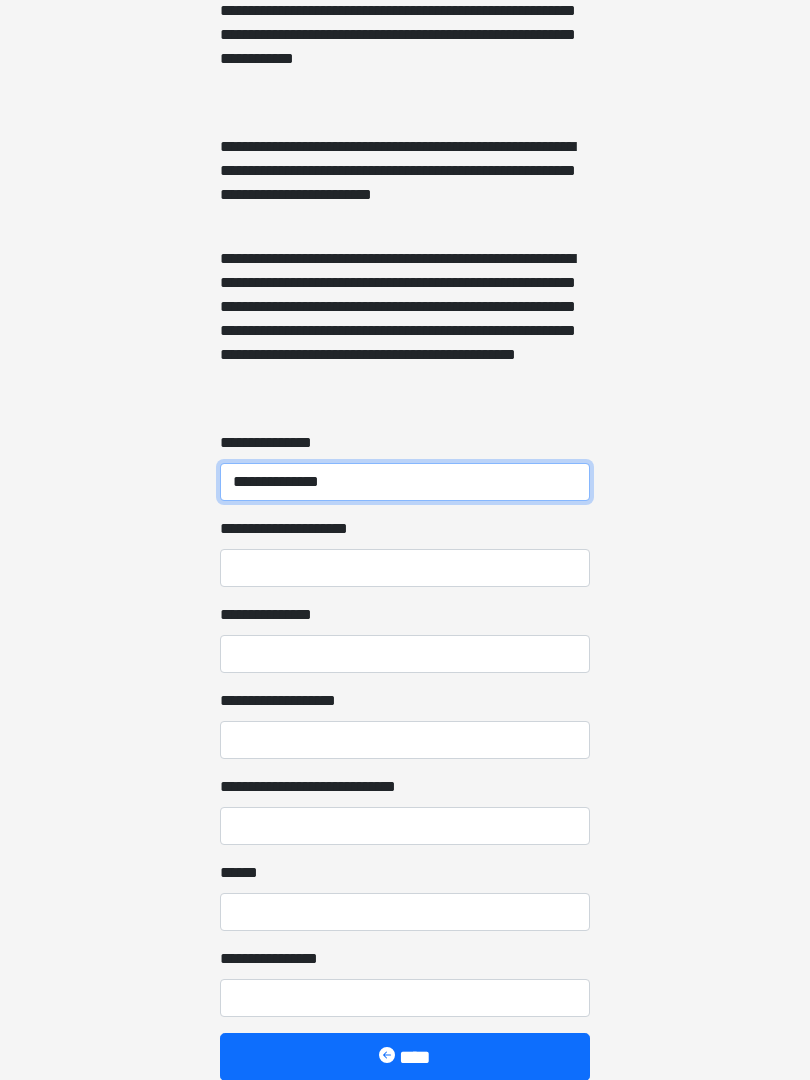 type on "**********" 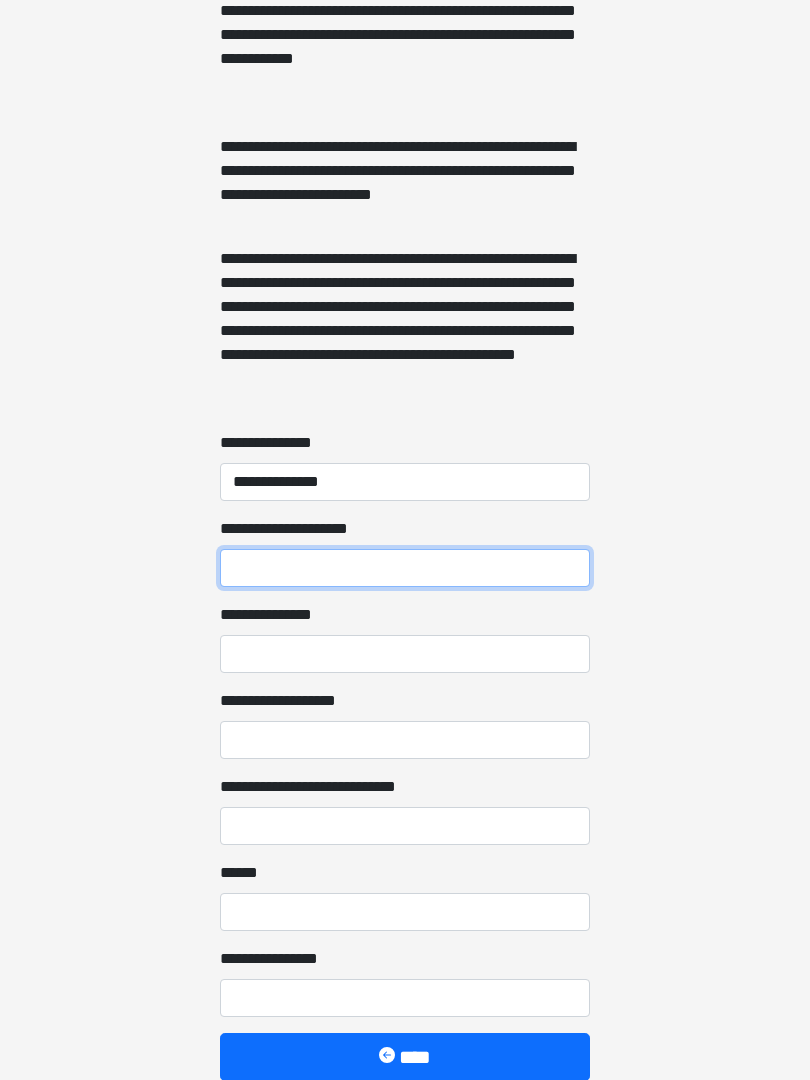 click on "**********" at bounding box center [405, 568] 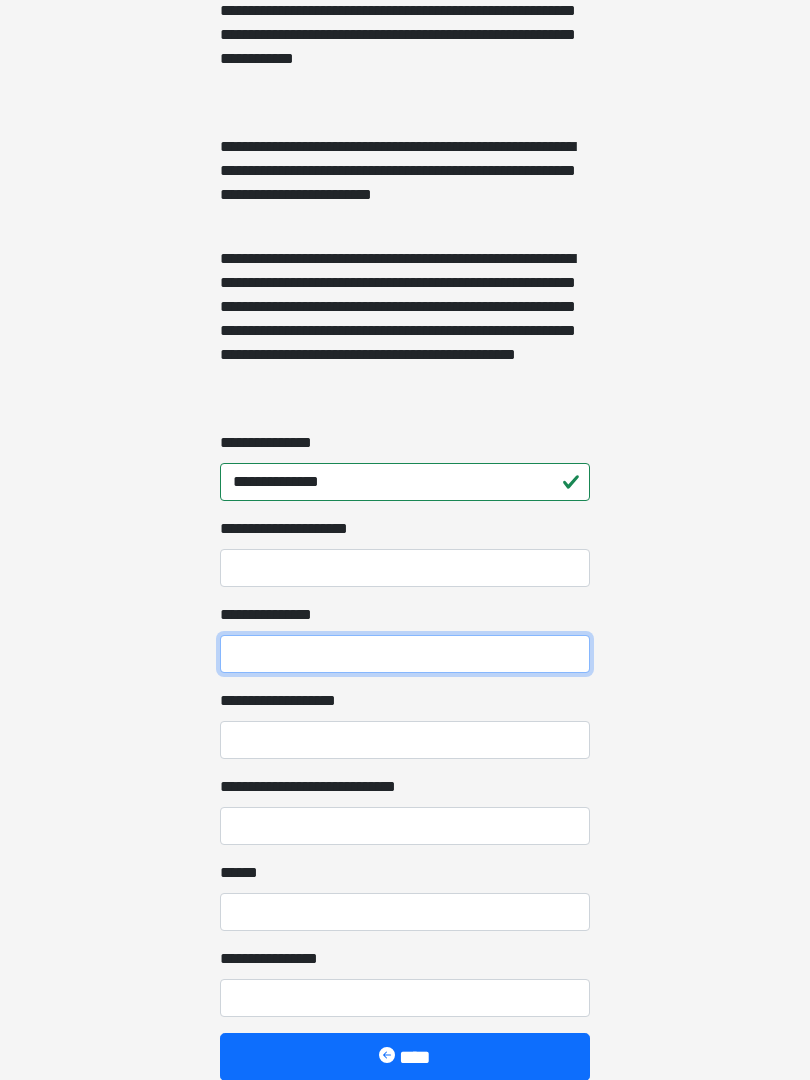 click on "**********" at bounding box center [405, 654] 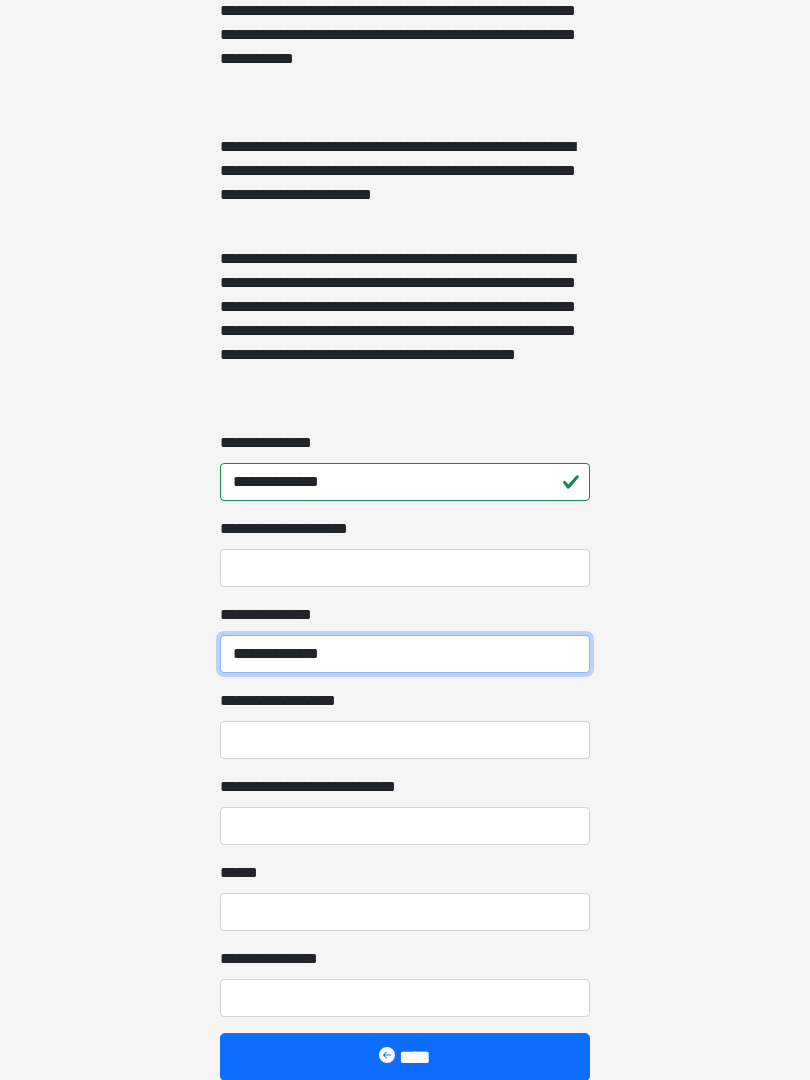 type on "**********" 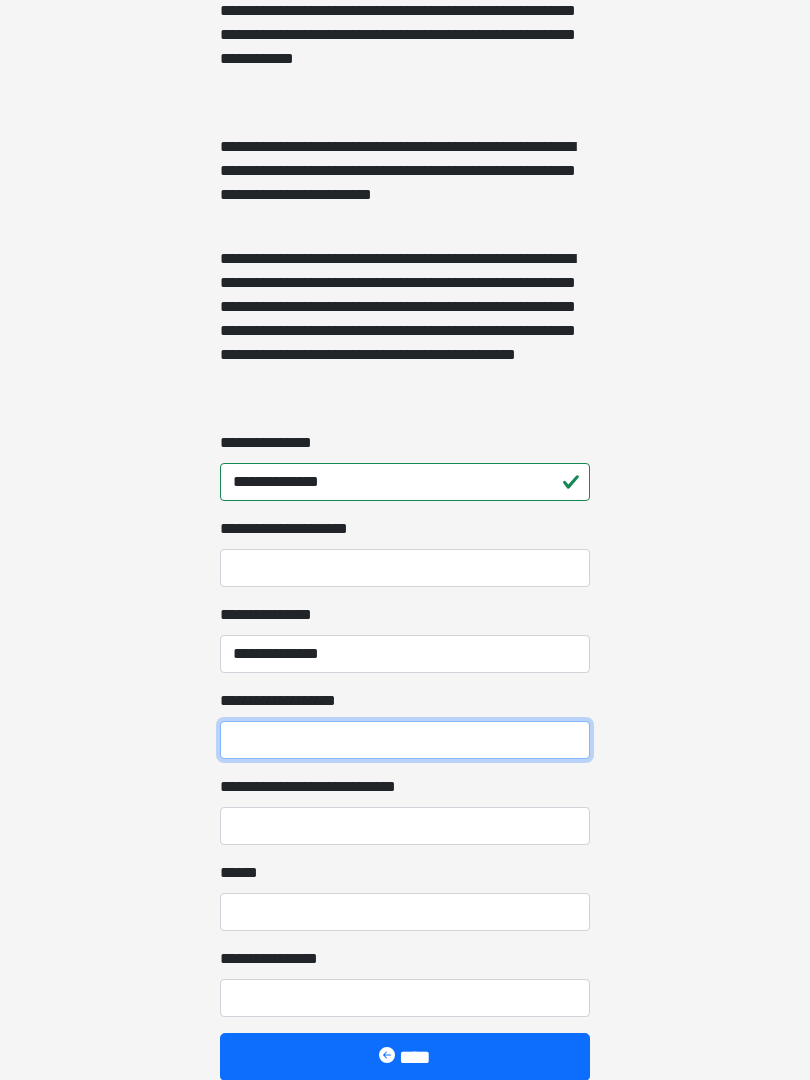 click on "**********" at bounding box center [405, 740] 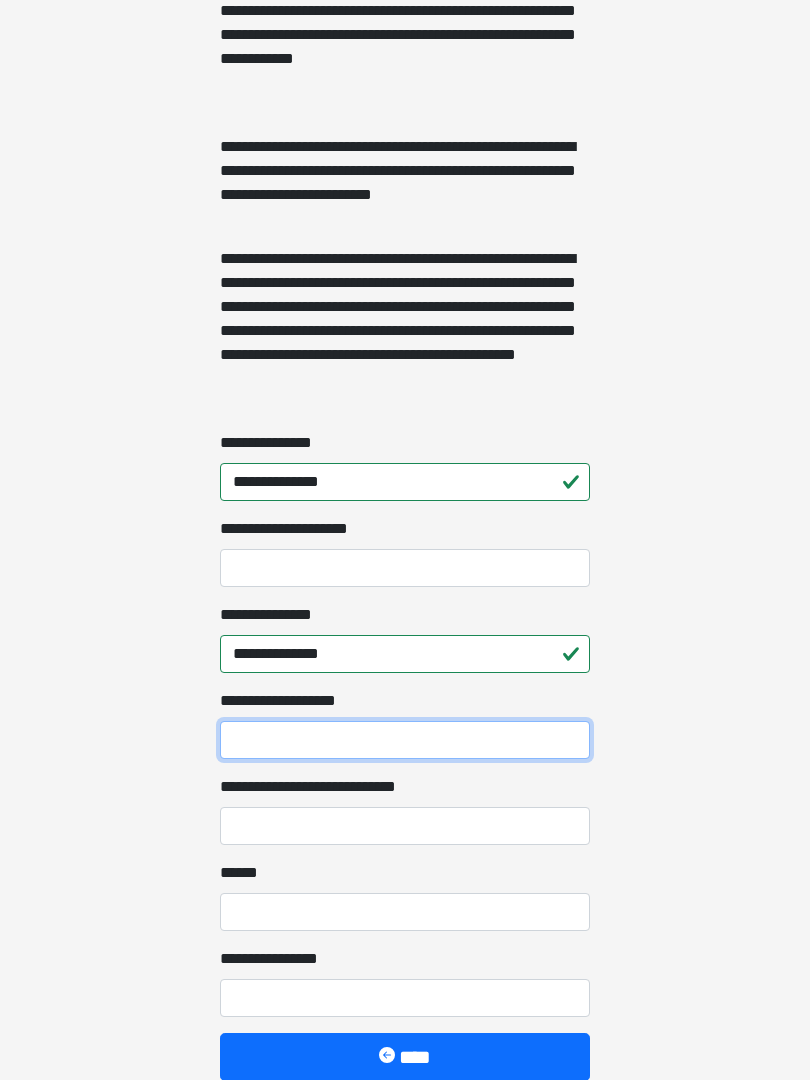 scroll, scrollTop: 1346, scrollLeft: 0, axis: vertical 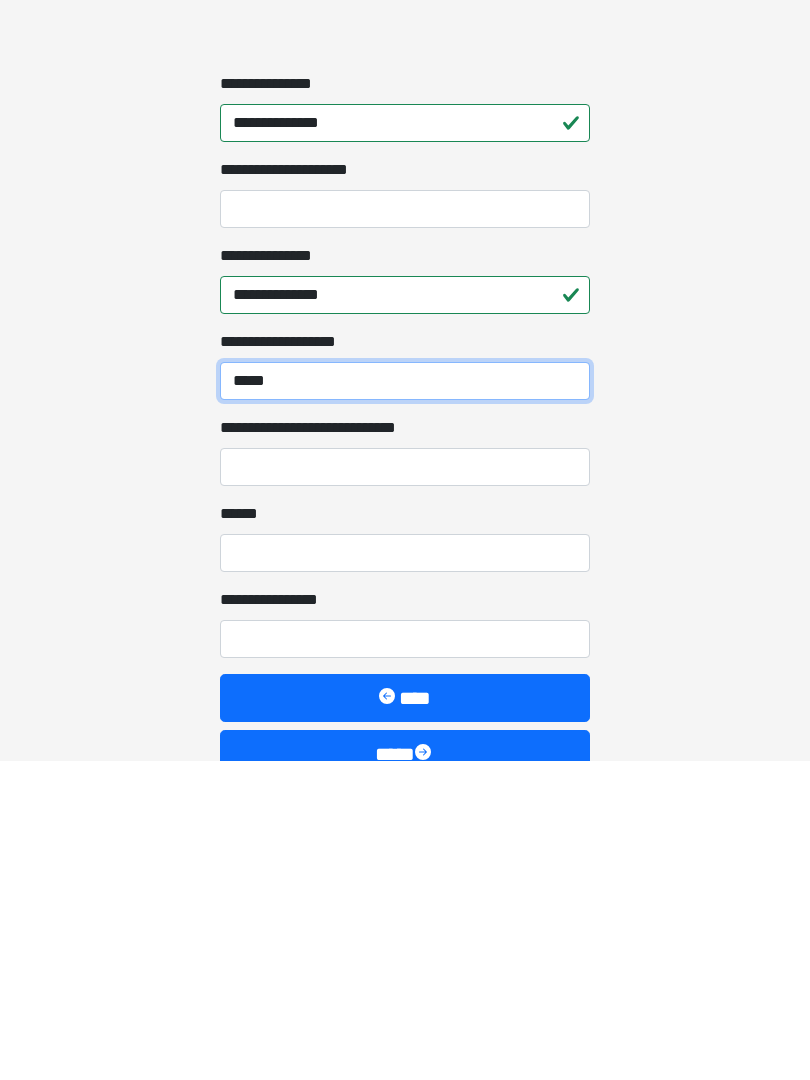 type on "*****" 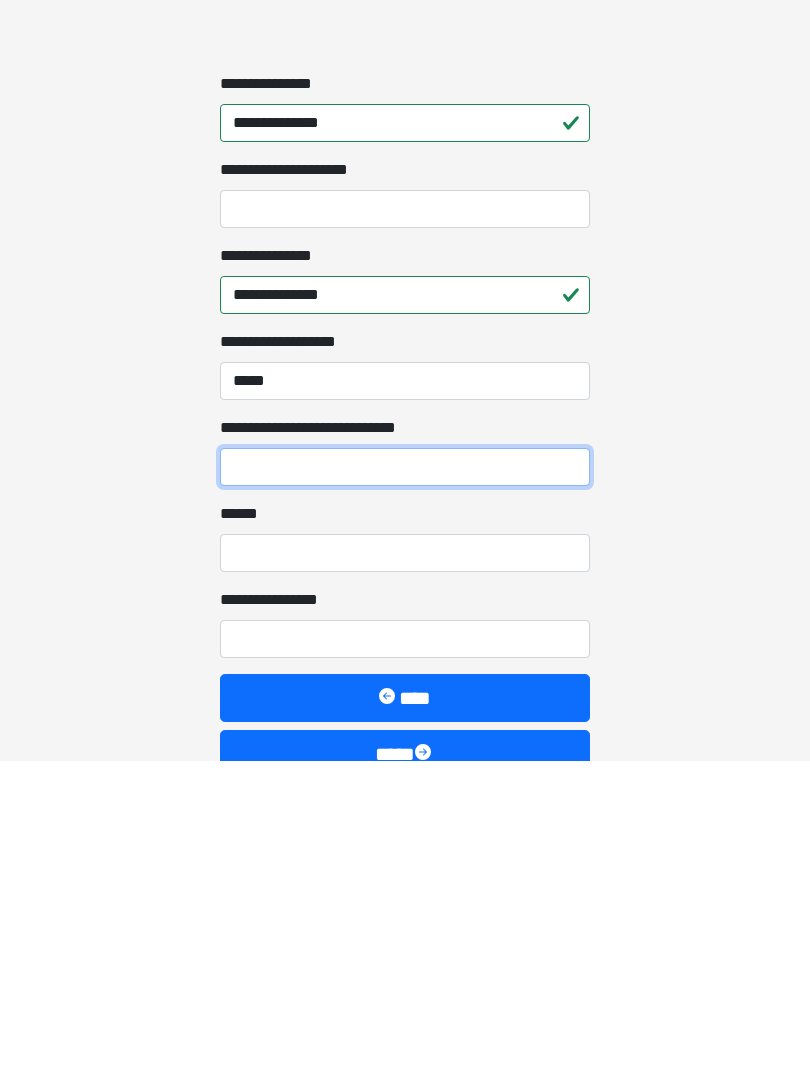 click on "**********" at bounding box center (405, 787) 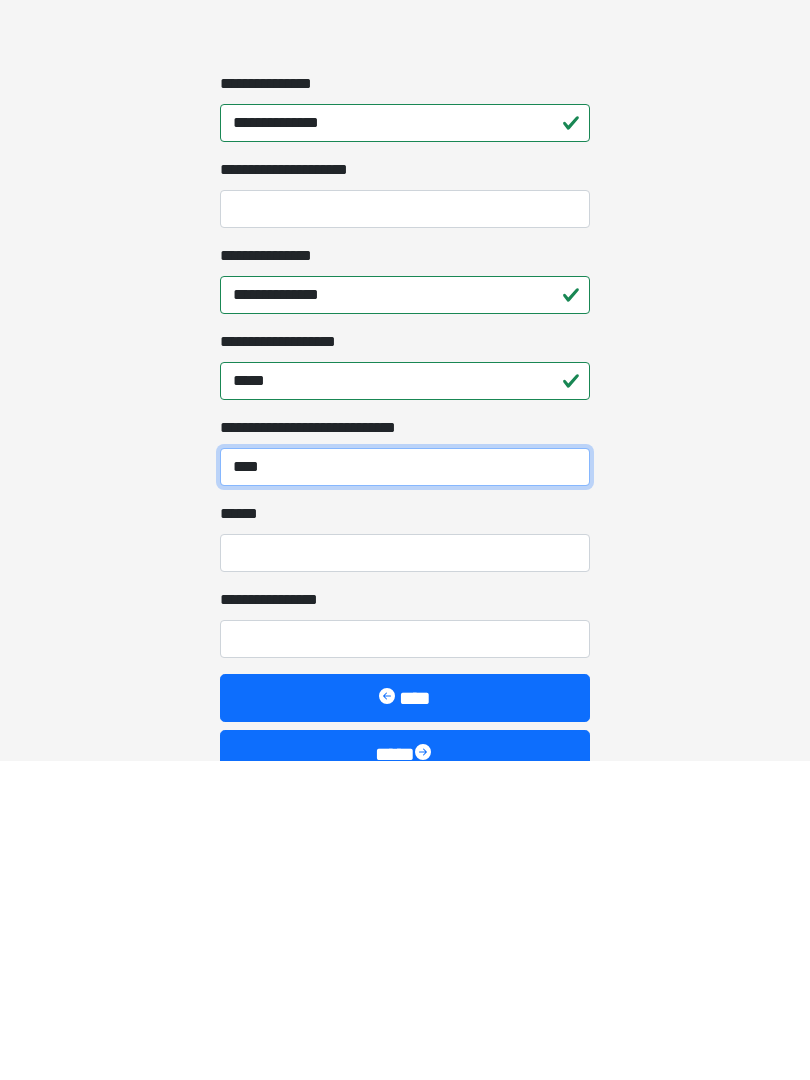 type on "****" 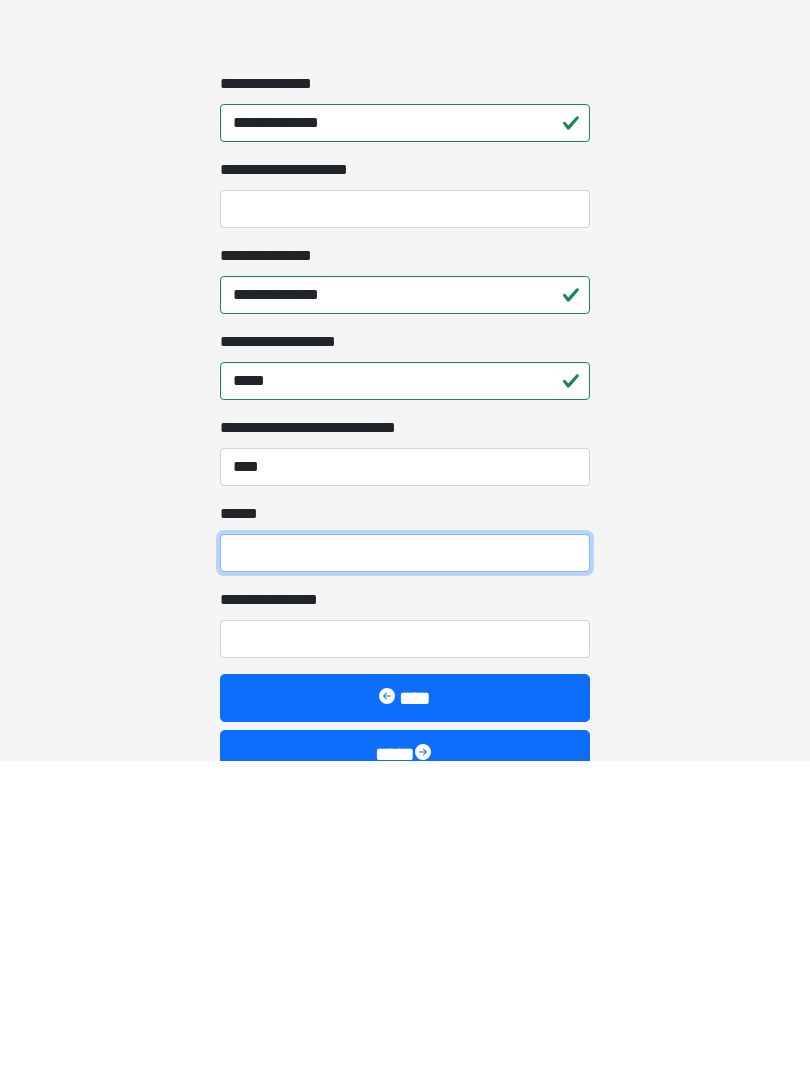 click on "**** *" at bounding box center [405, 873] 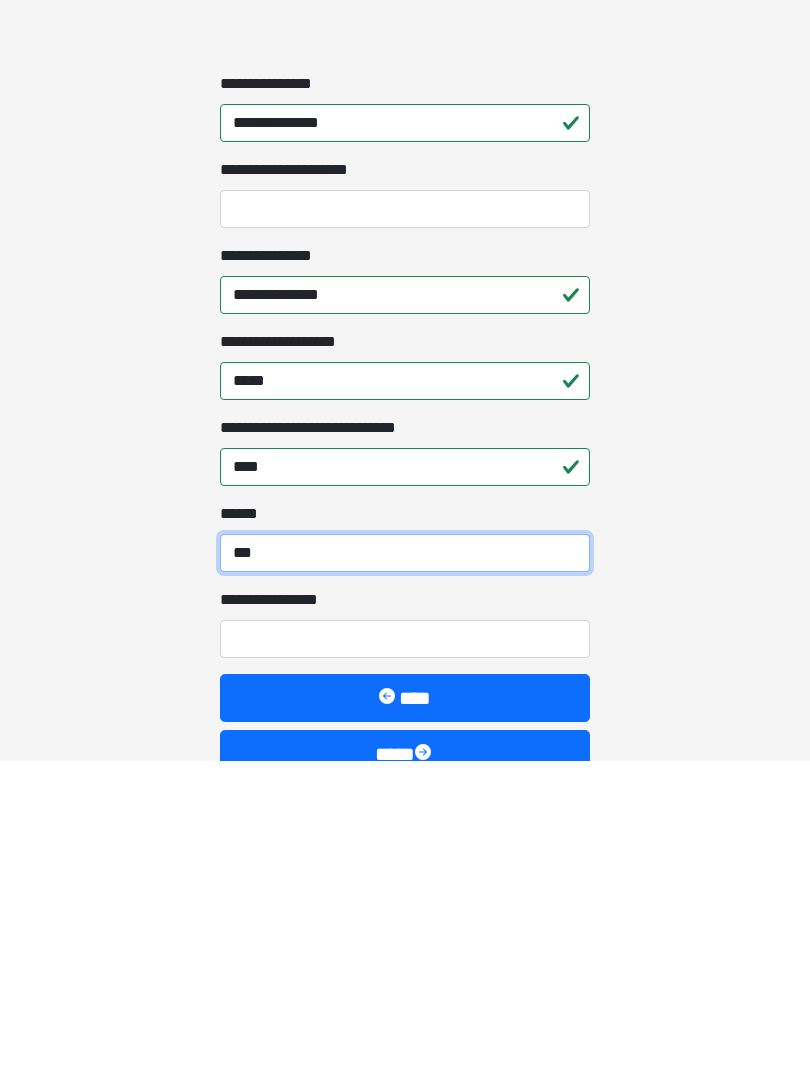 type on "***" 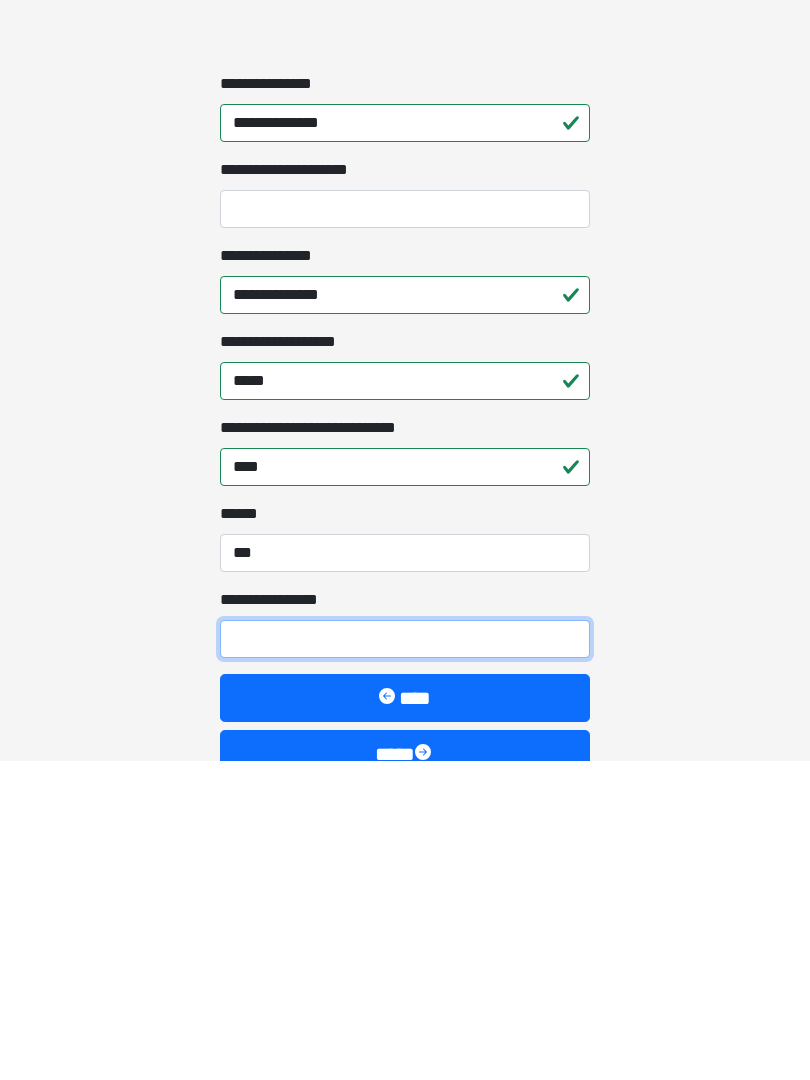 click on "**********" at bounding box center [405, 959] 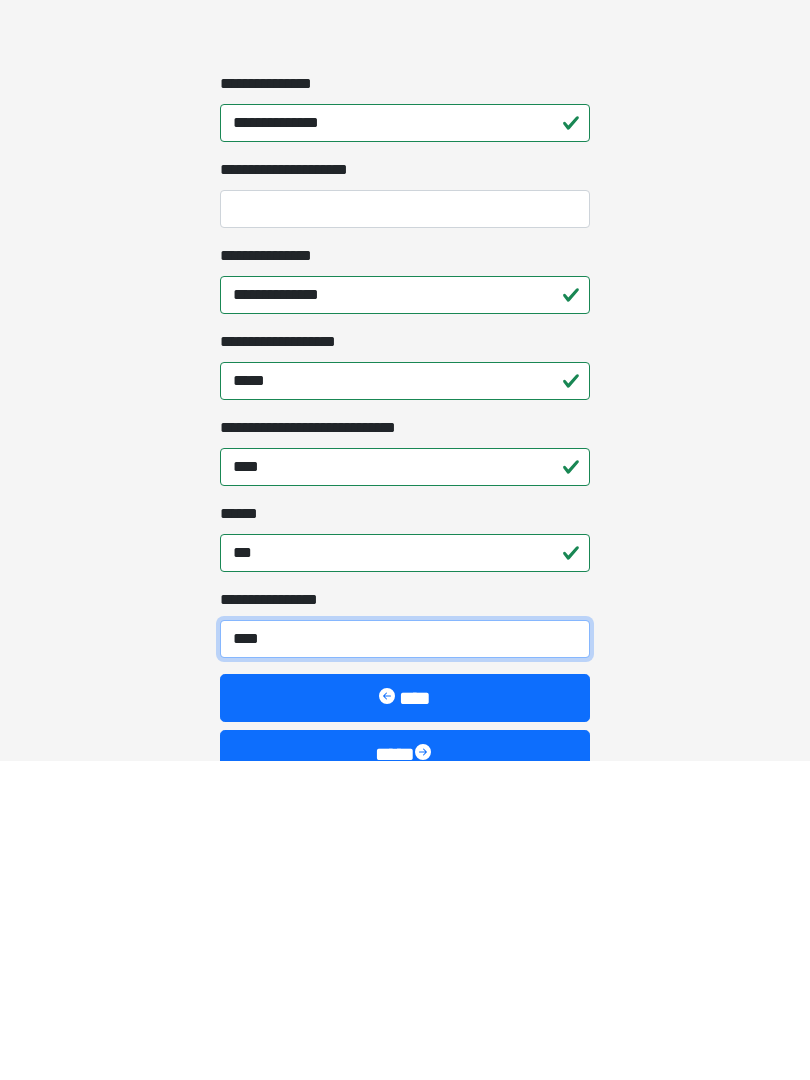 type on "*****" 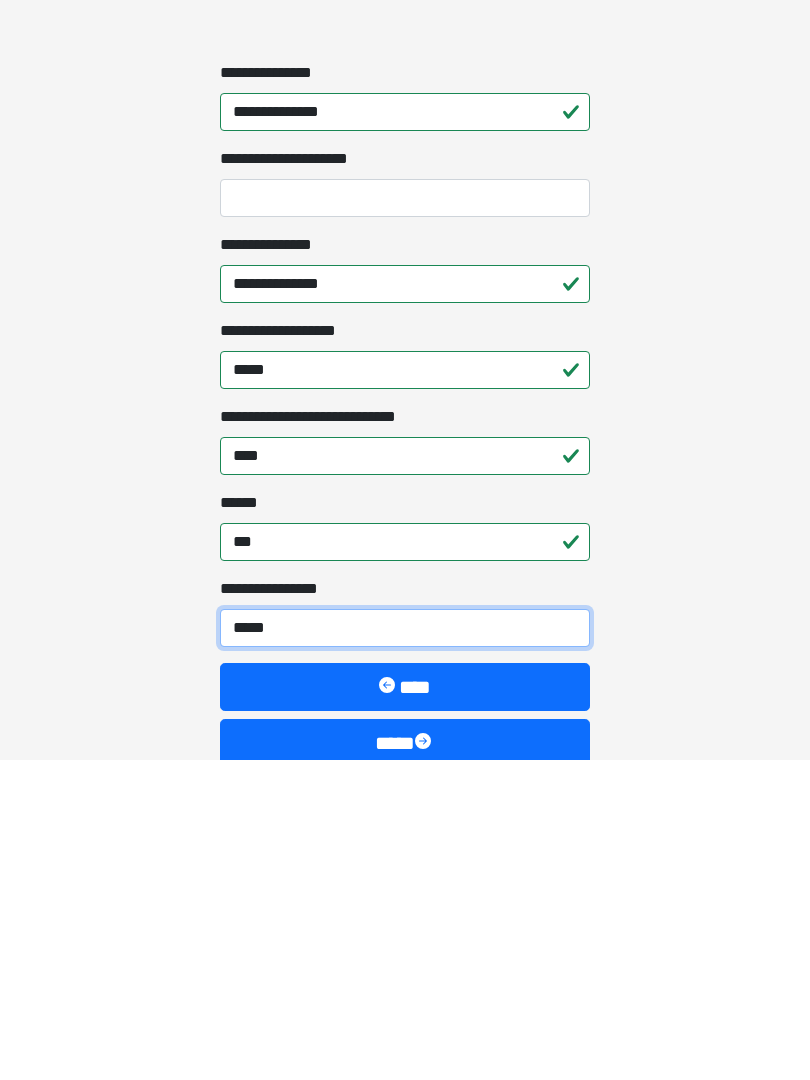 scroll, scrollTop: 1418, scrollLeft: 0, axis: vertical 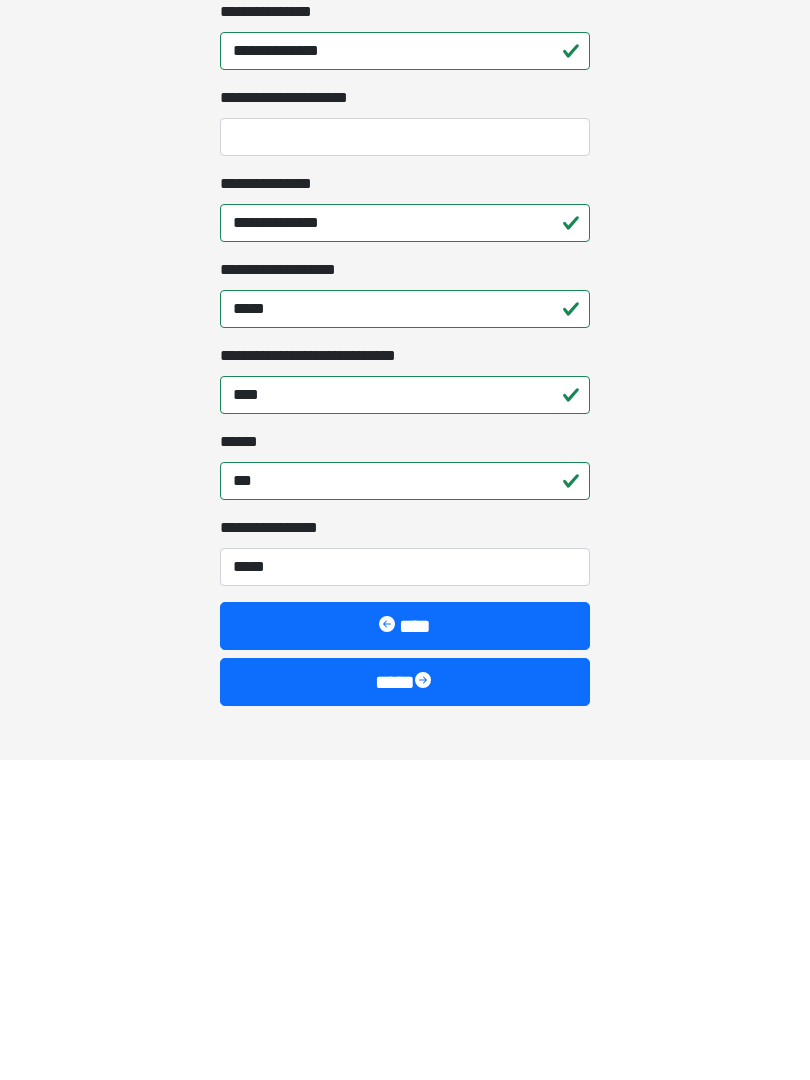 click on "****" at bounding box center [405, 1002] 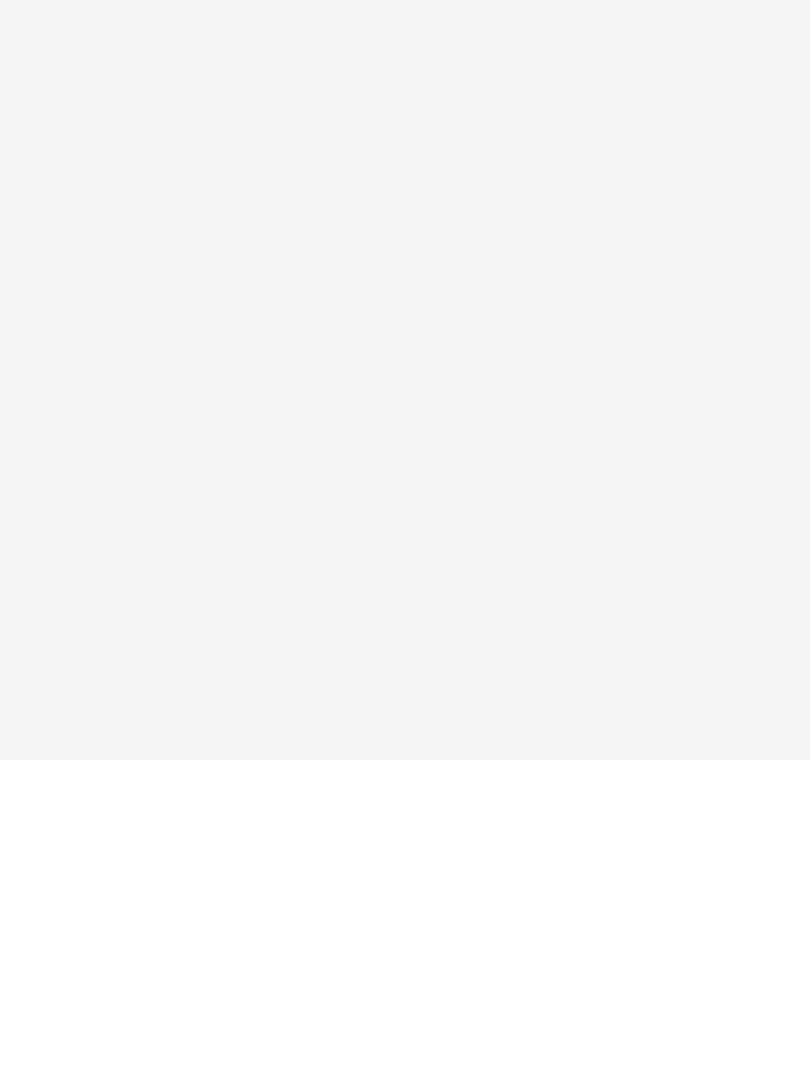 scroll, scrollTop: 0, scrollLeft: 0, axis: both 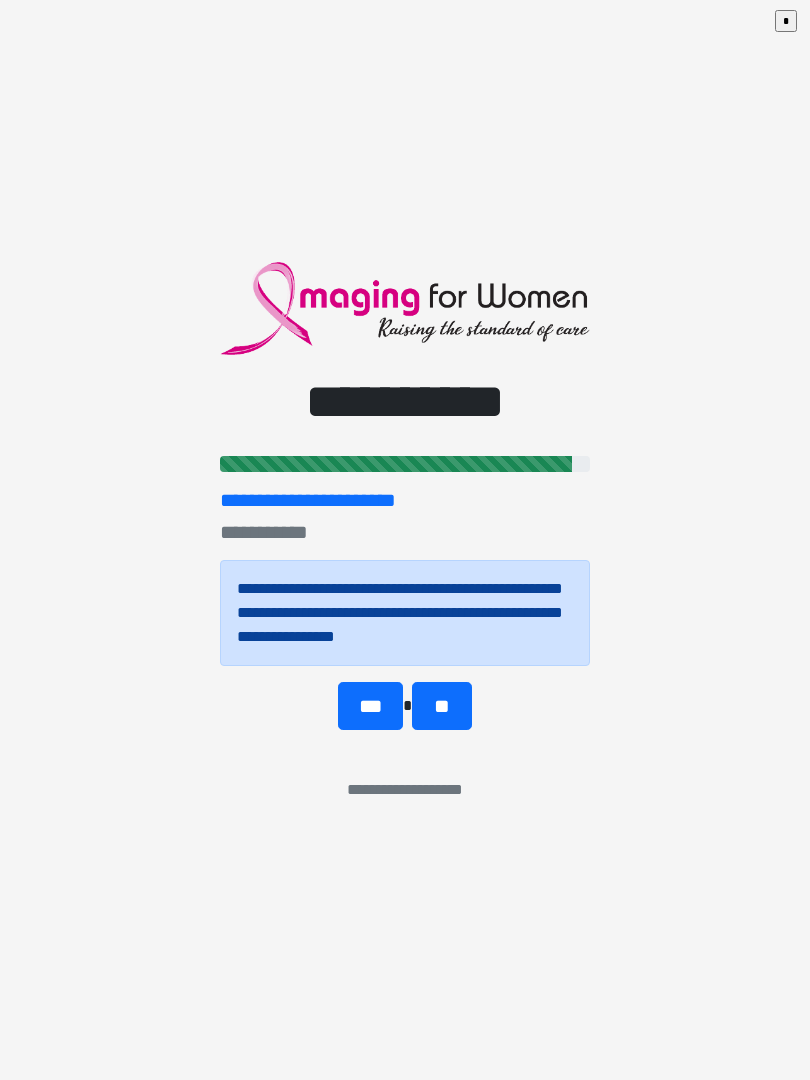 click on "***" at bounding box center (370, 706) 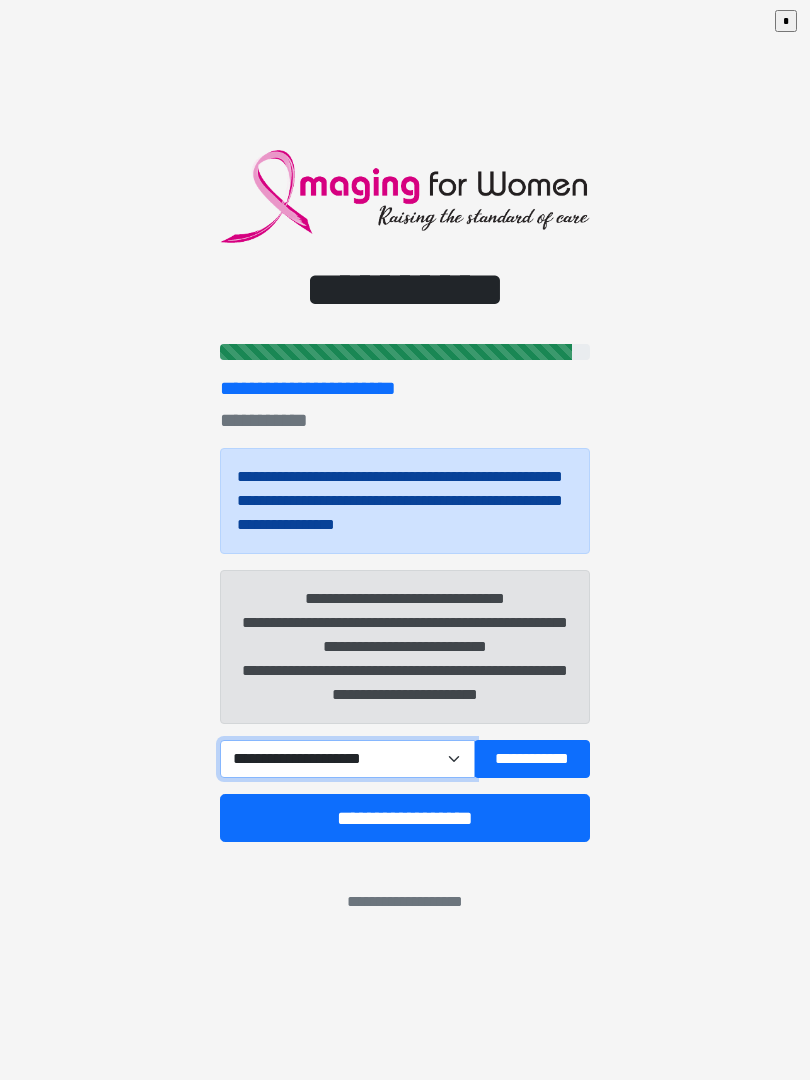 click on "**********" at bounding box center (347, 759) 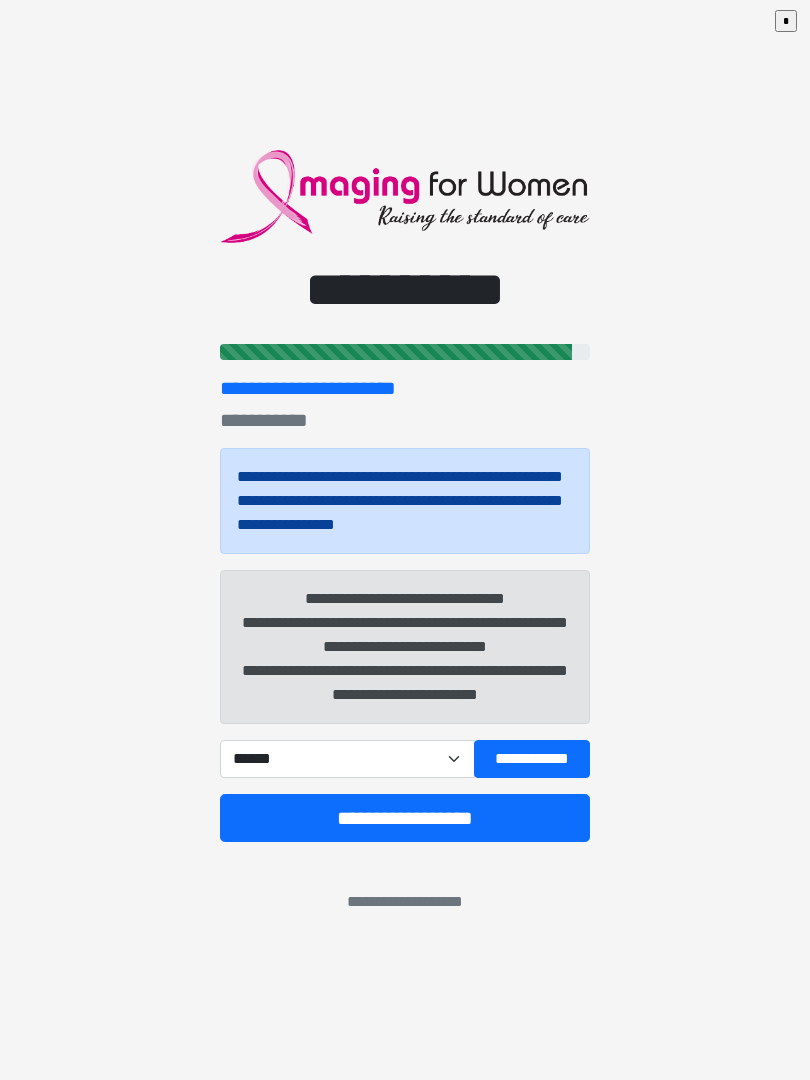 click on "**********" at bounding box center (532, 759) 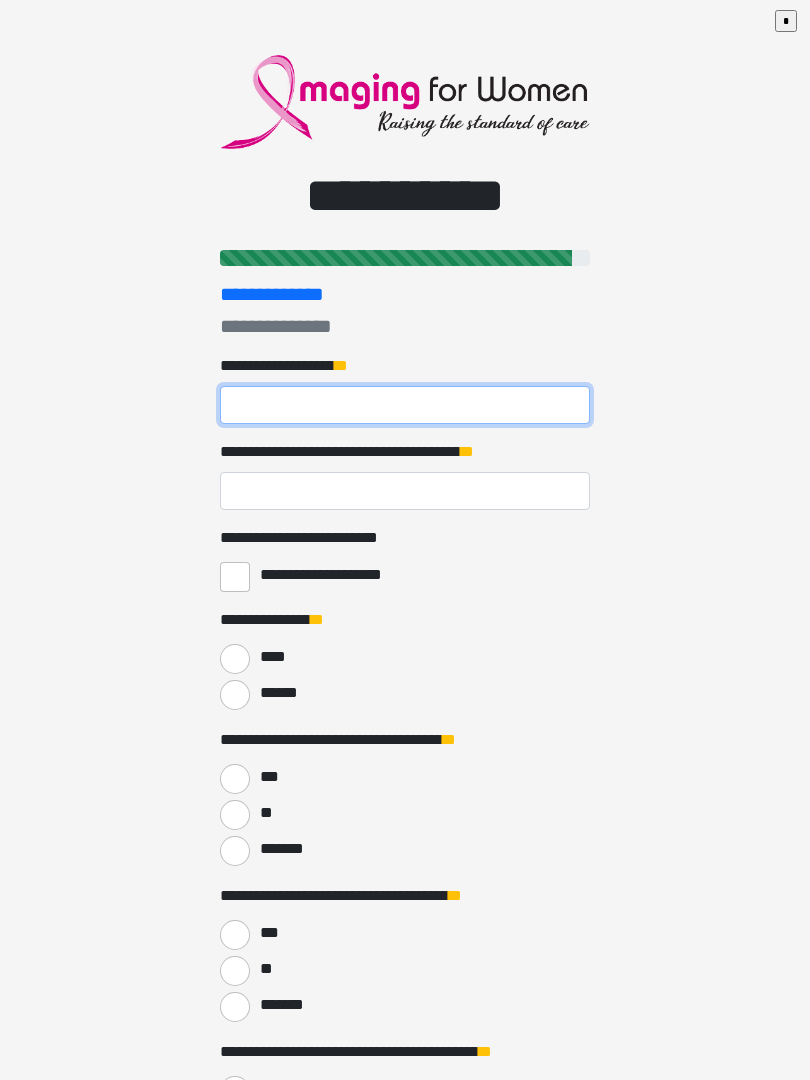 click on "**********" at bounding box center [405, 405] 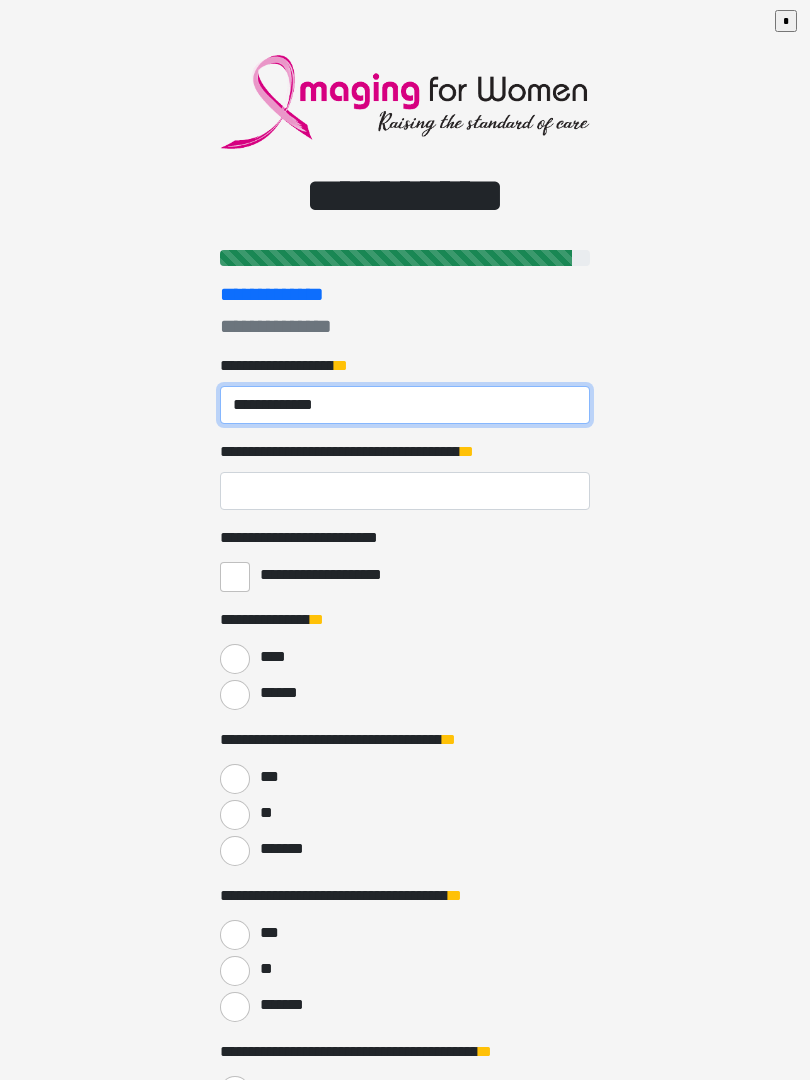 type on "**********" 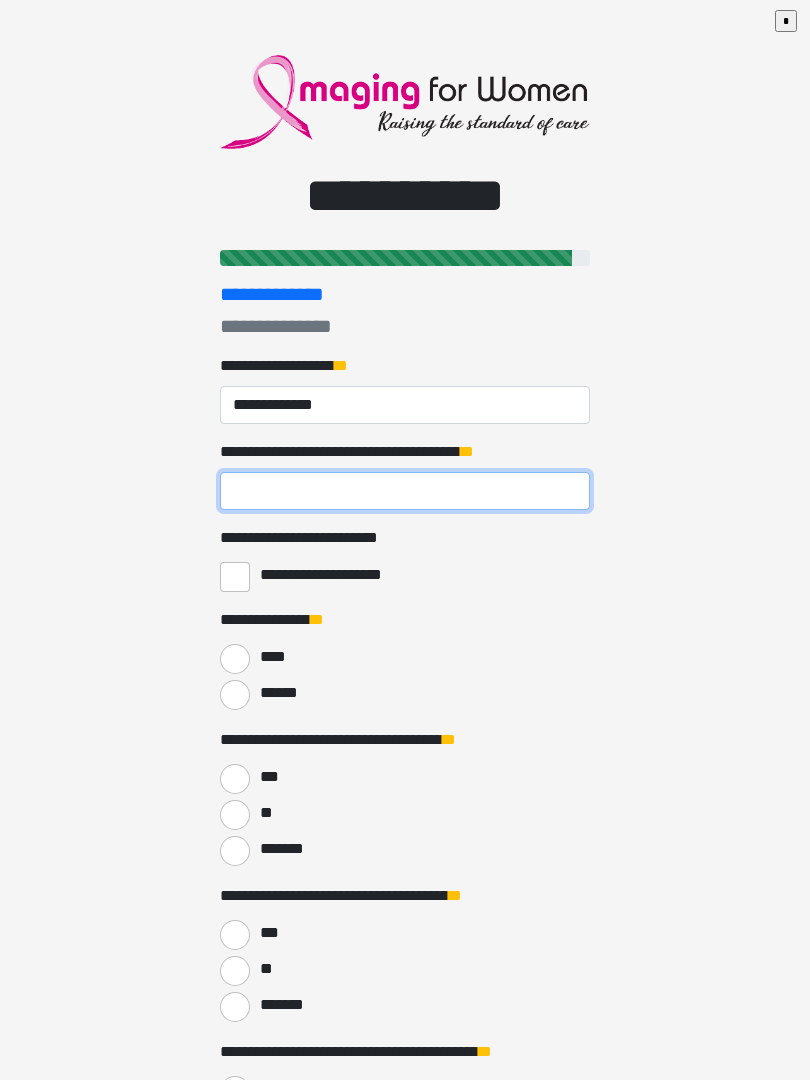 click on "**********" at bounding box center (405, 491) 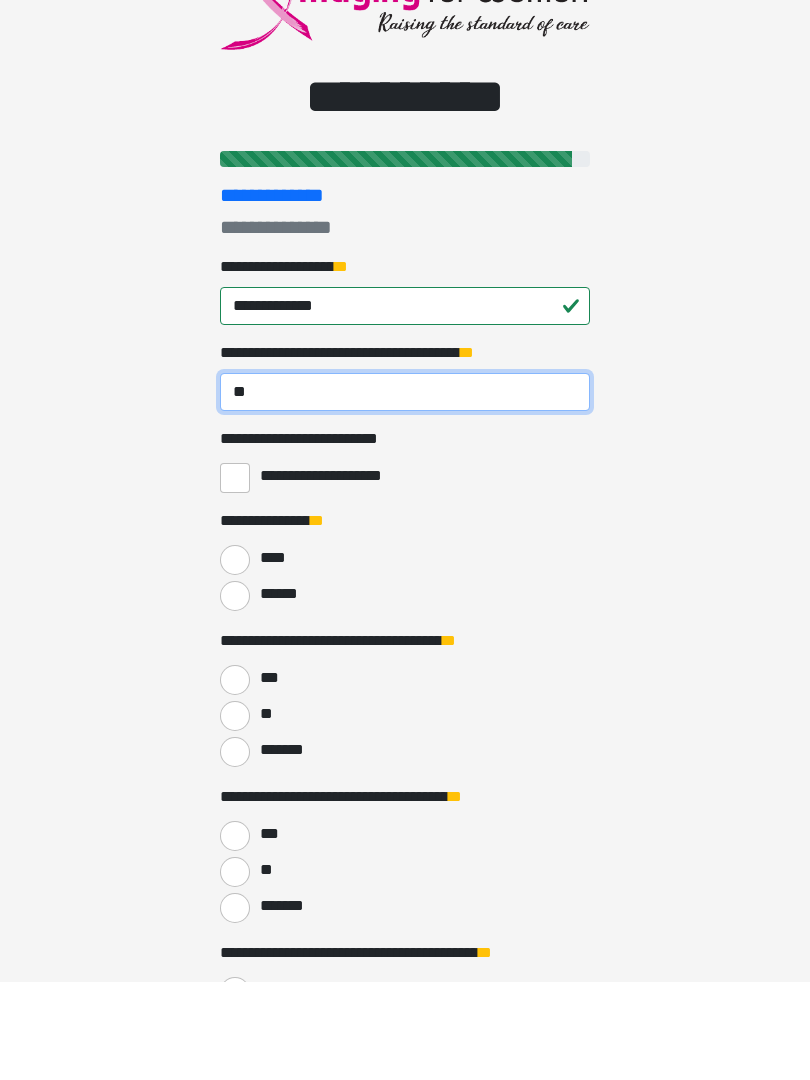 type on "**" 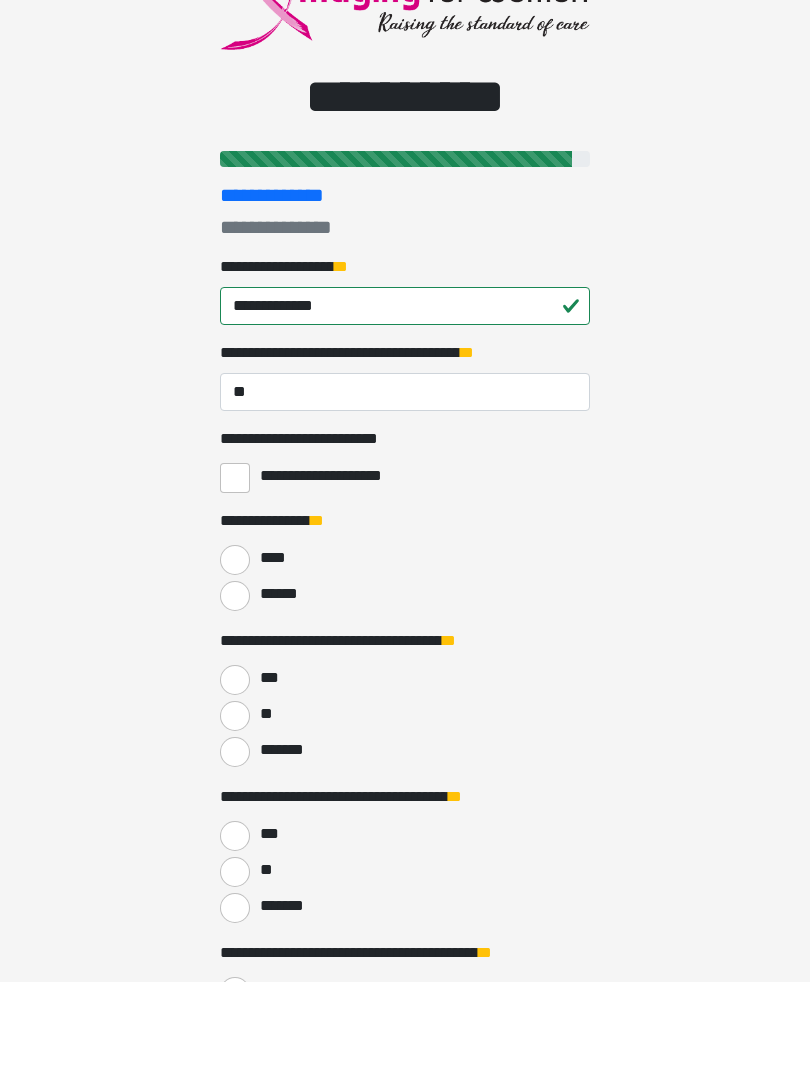 click on "******" at bounding box center [235, 695] 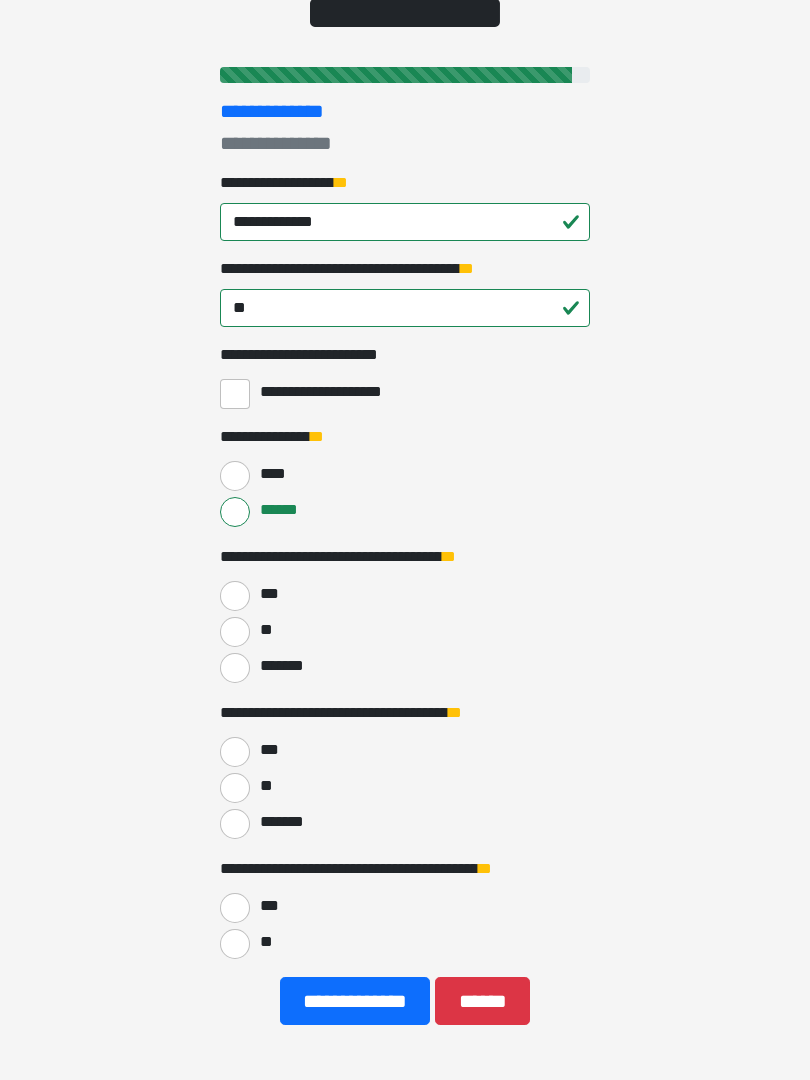 scroll, scrollTop: 185, scrollLeft: 0, axis: vertical 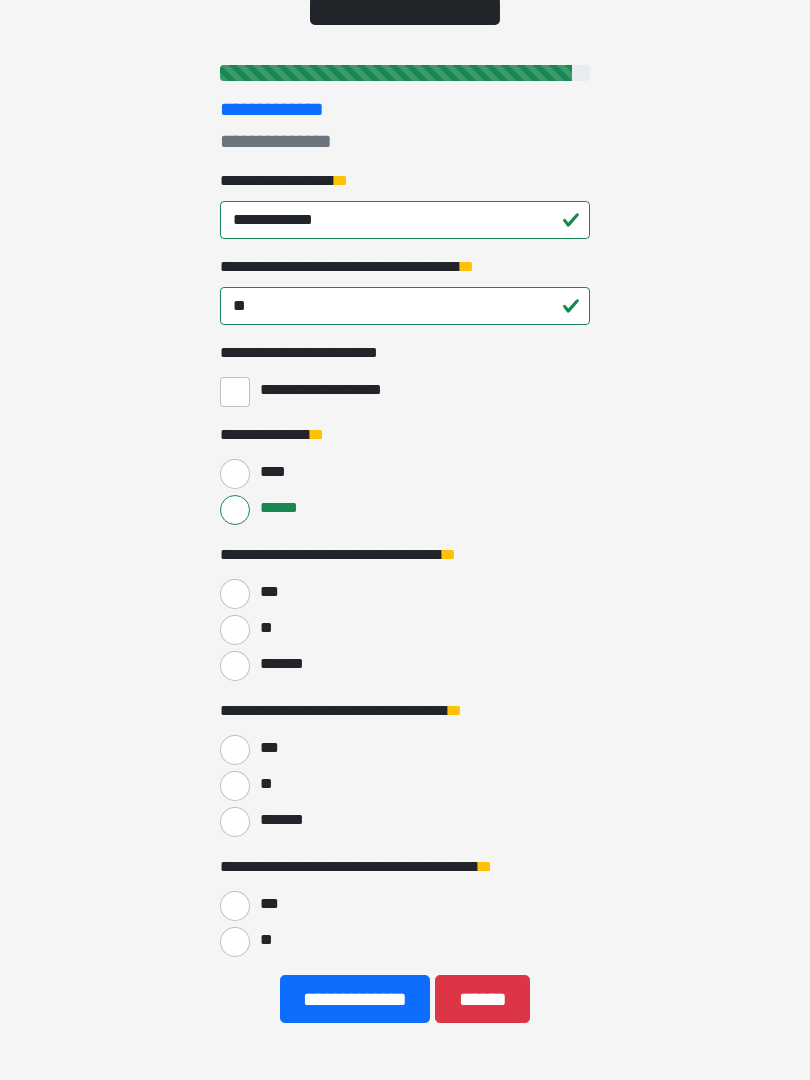 click on "***" at bounding box center [235, 594] 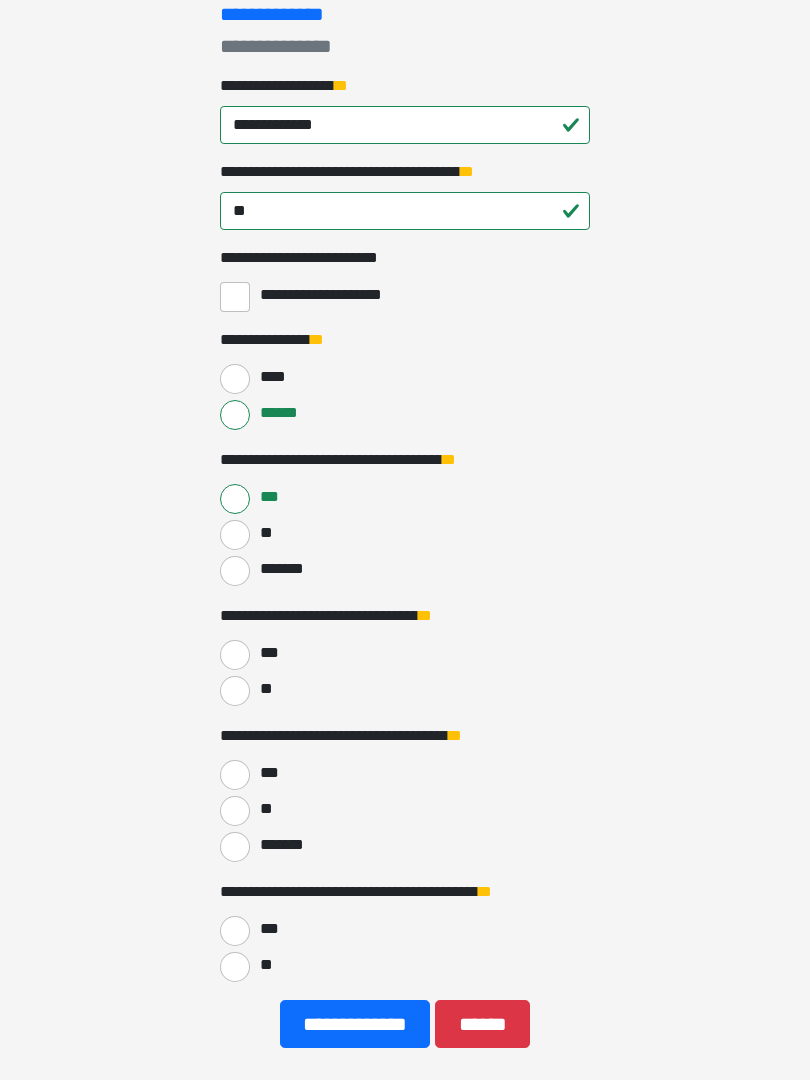 scroll, scrollTop: 280, scrollLeft: 0, axis: vertical 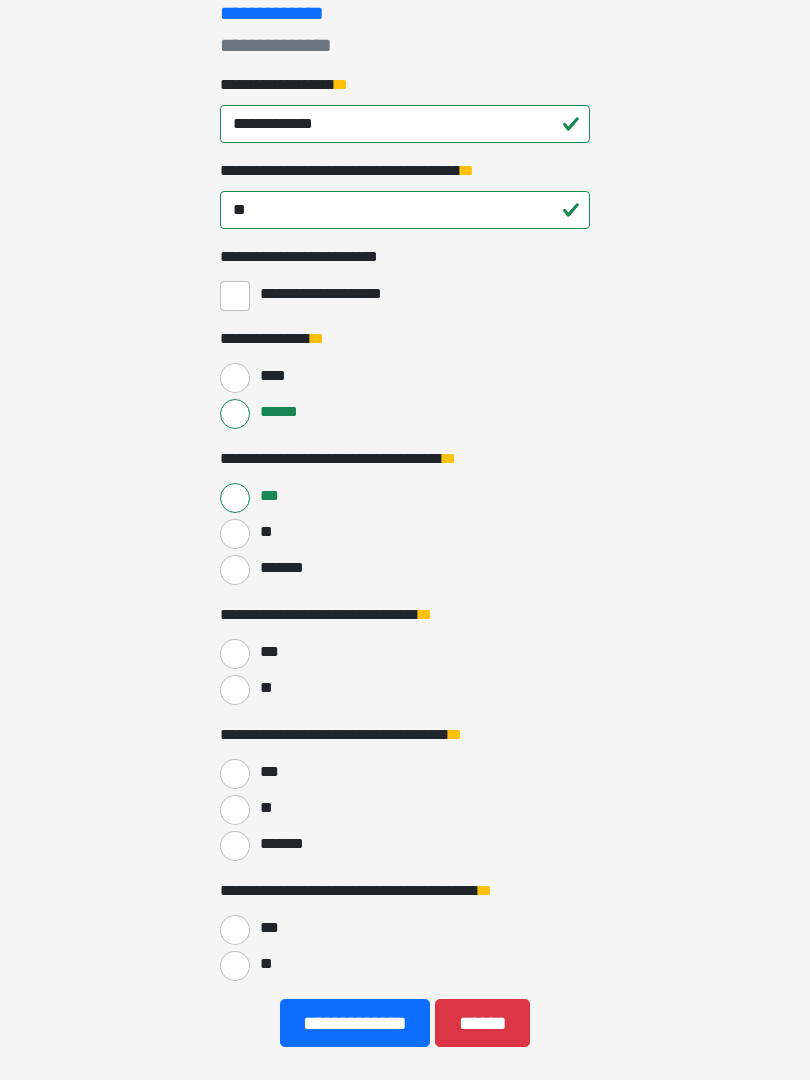 click on "***" at bounding box center [235, 655] 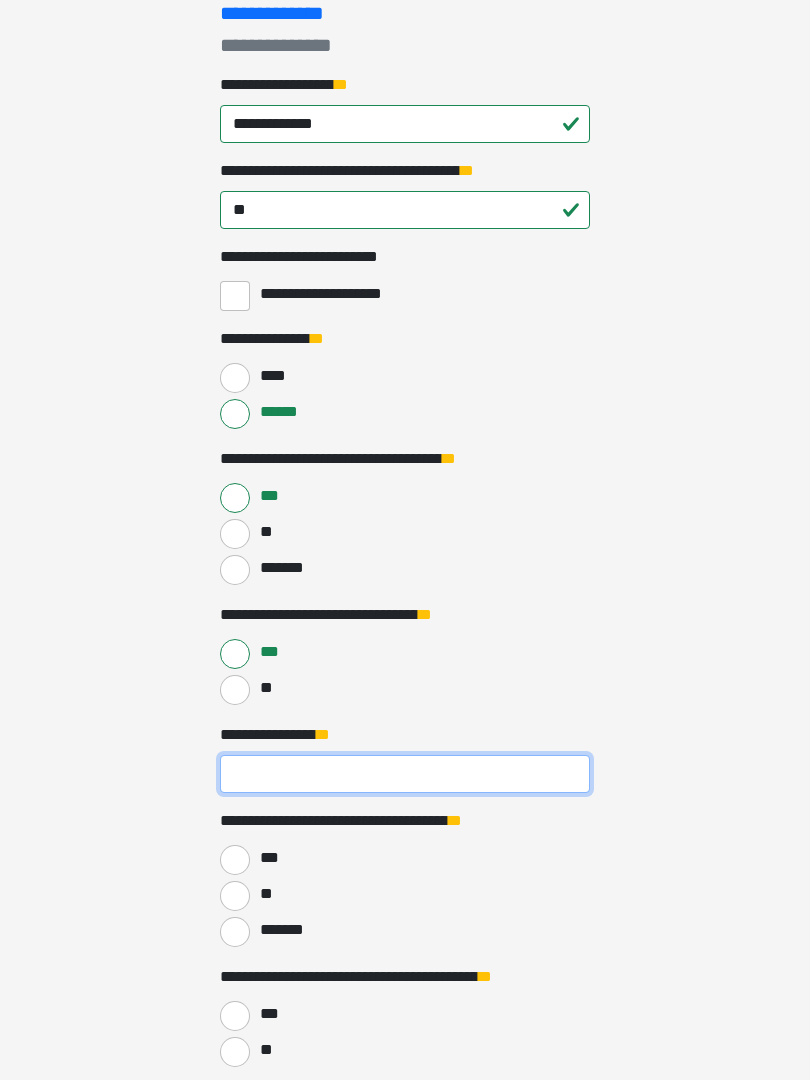 click on "**********" at bounding box center (405, 774) 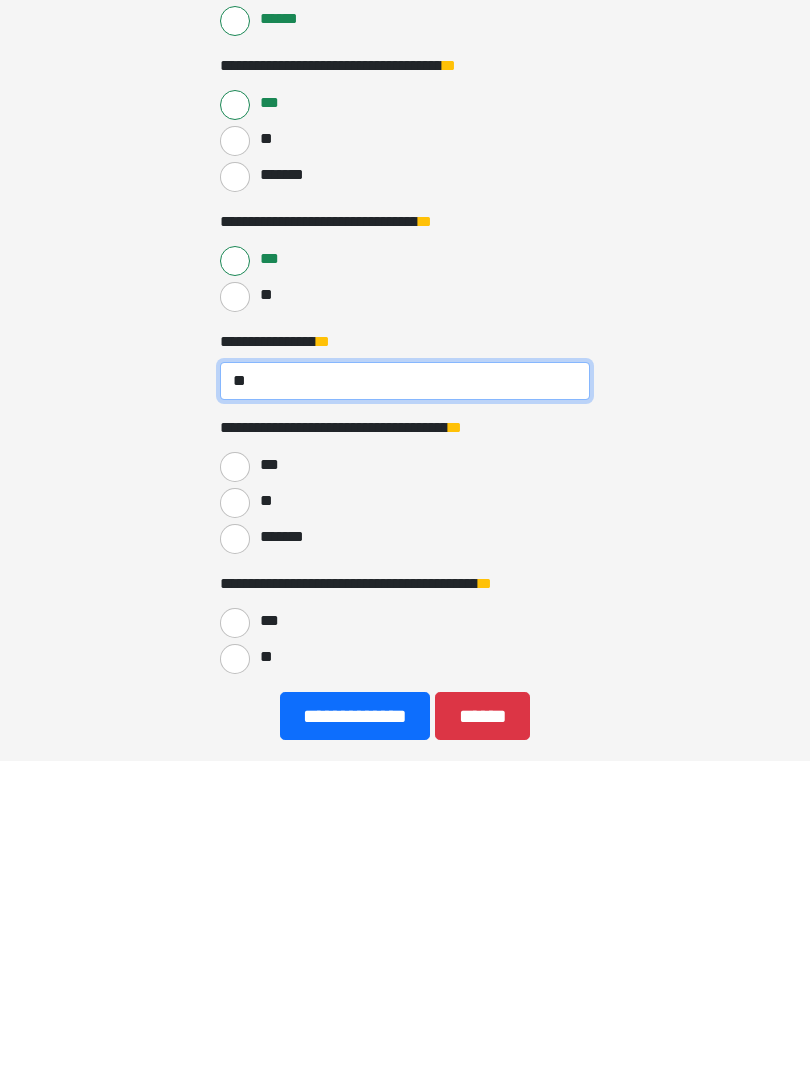 type on "**" 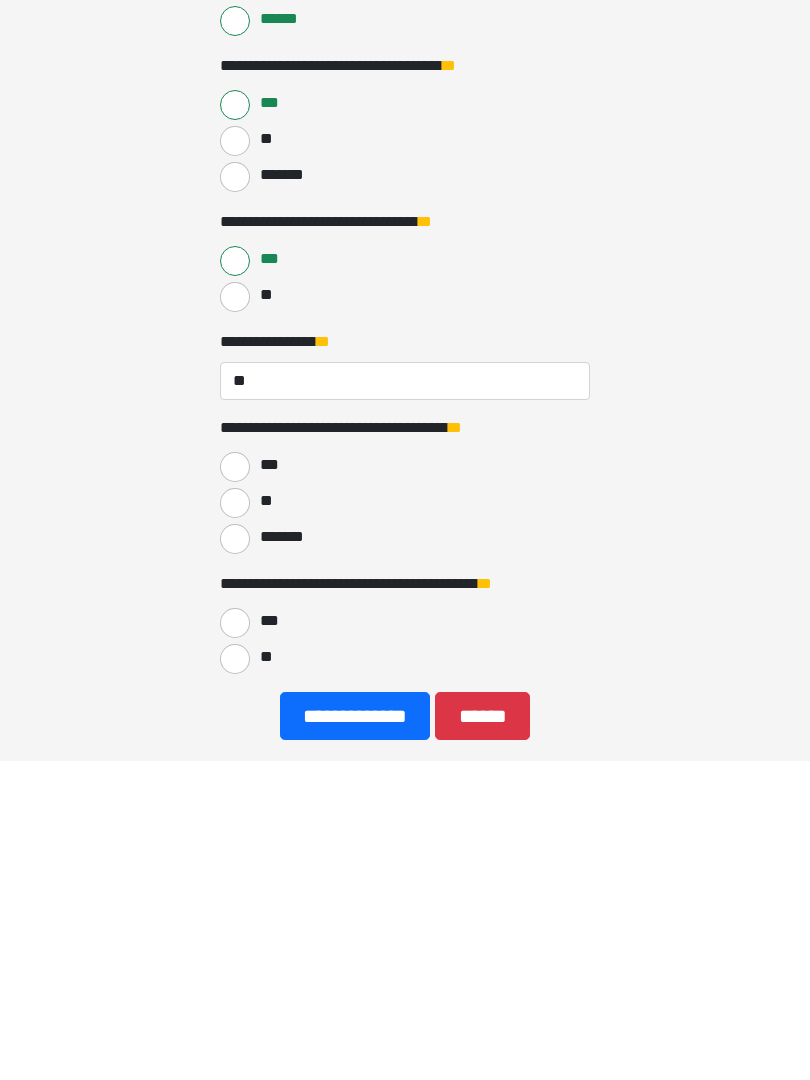 click on "**" at bounding box center (235, 823) 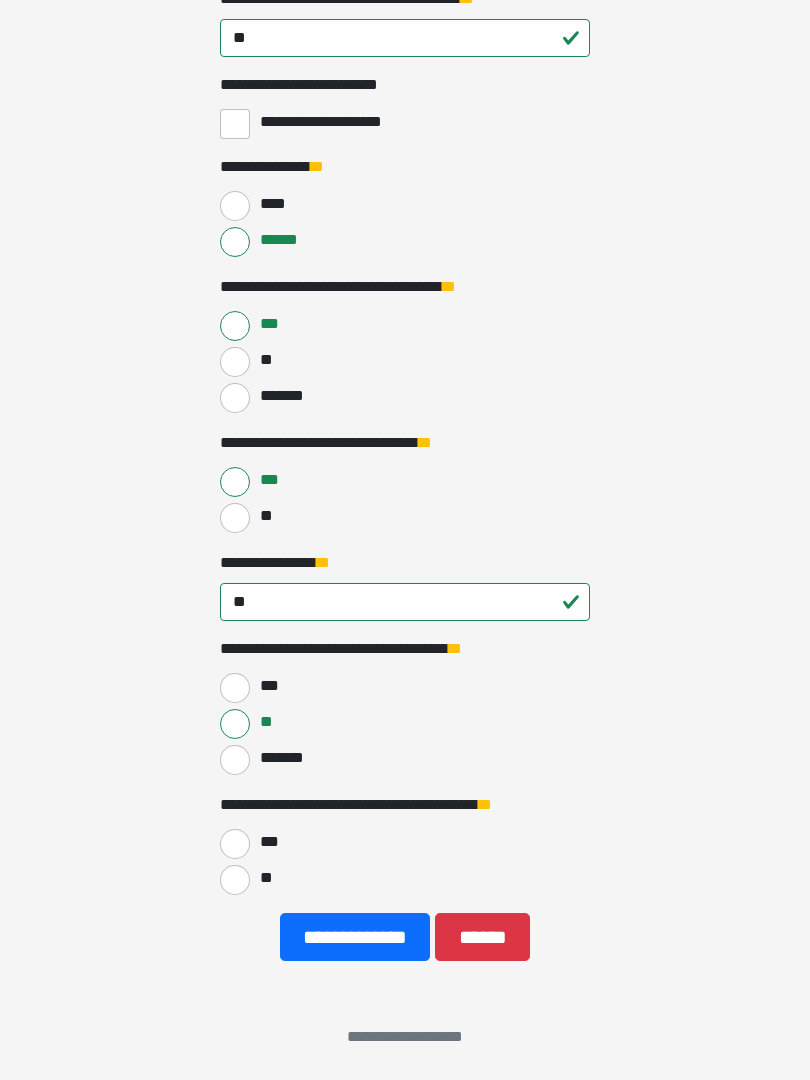 click on "**" at bounding box center [235, 880] 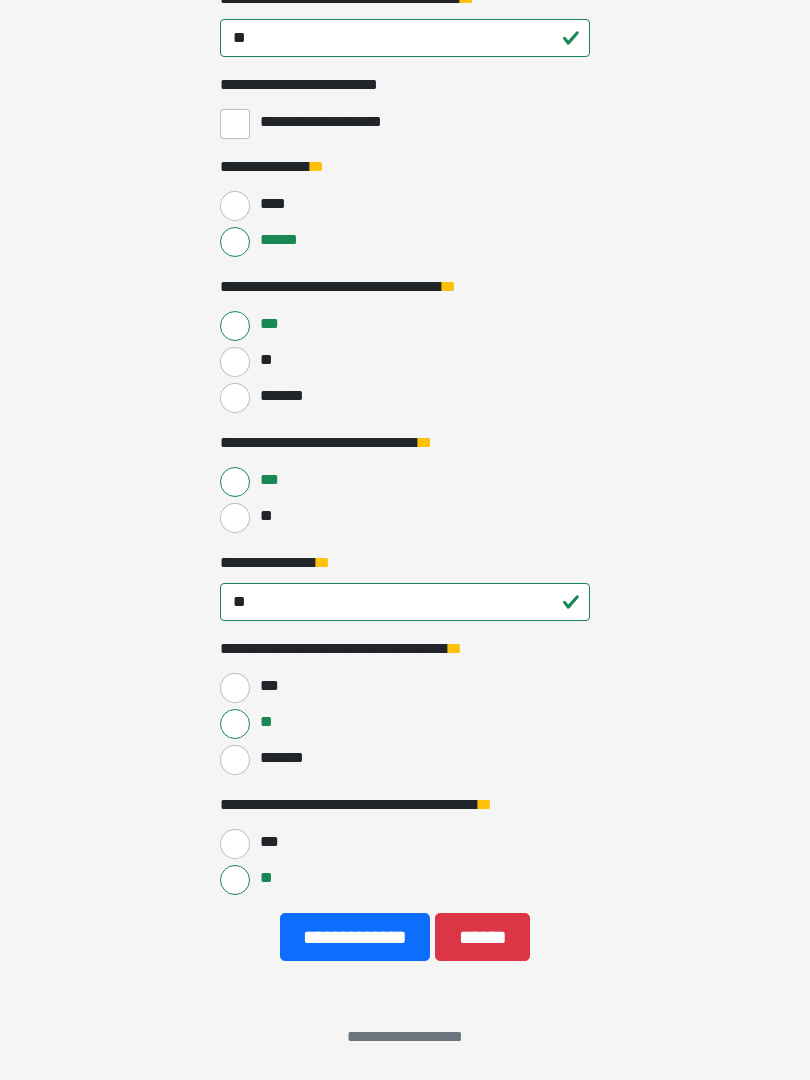 click on "**********" at bounding box center (355, 937) 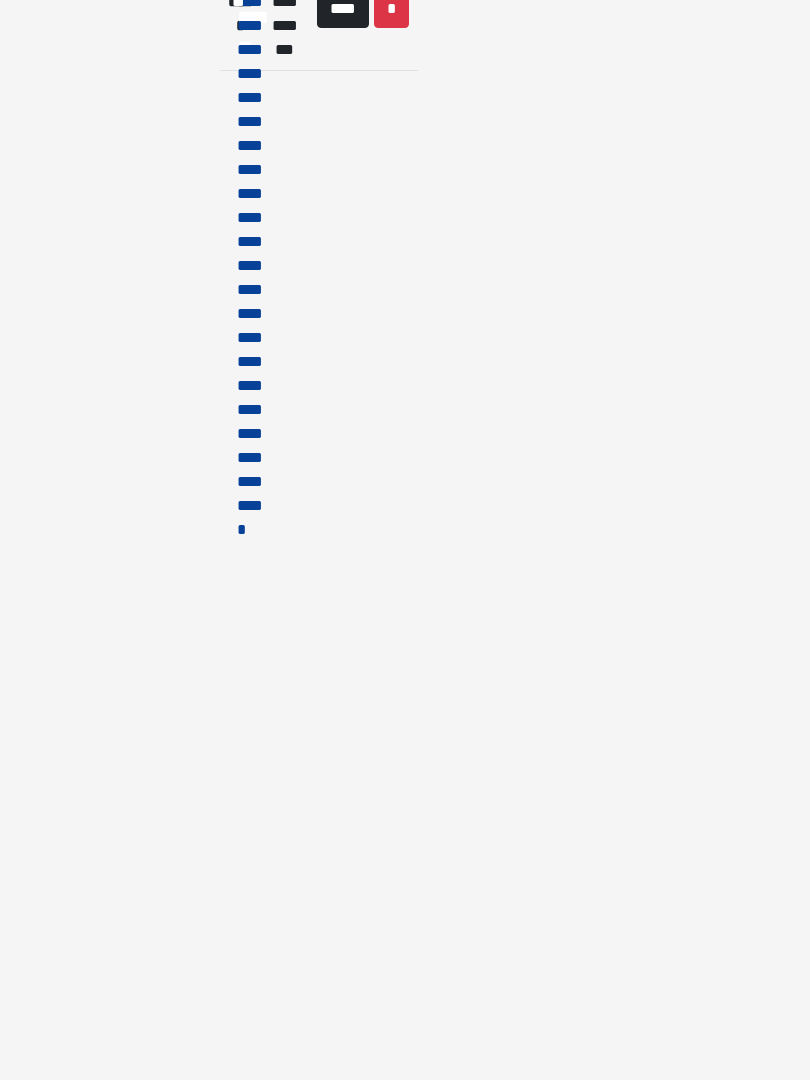 scroll, scrollTop: 0, scrollLeft: 0, axis: both 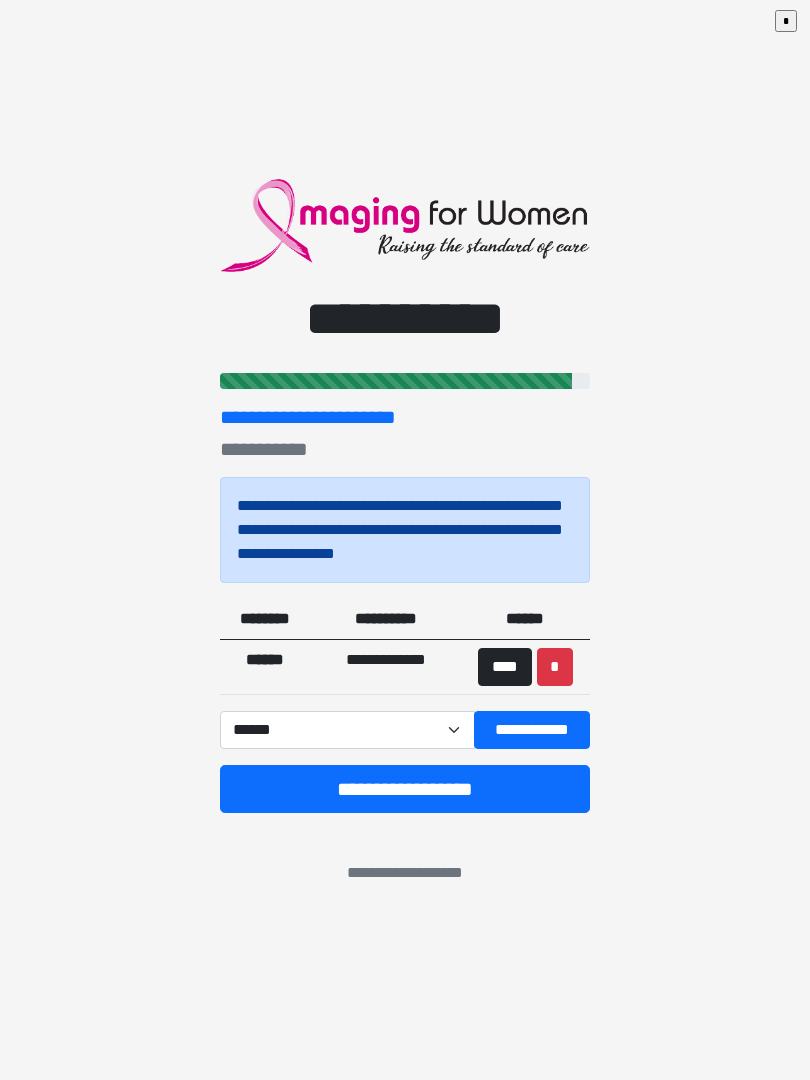 click on "**********" at bounding box center (532, 730) 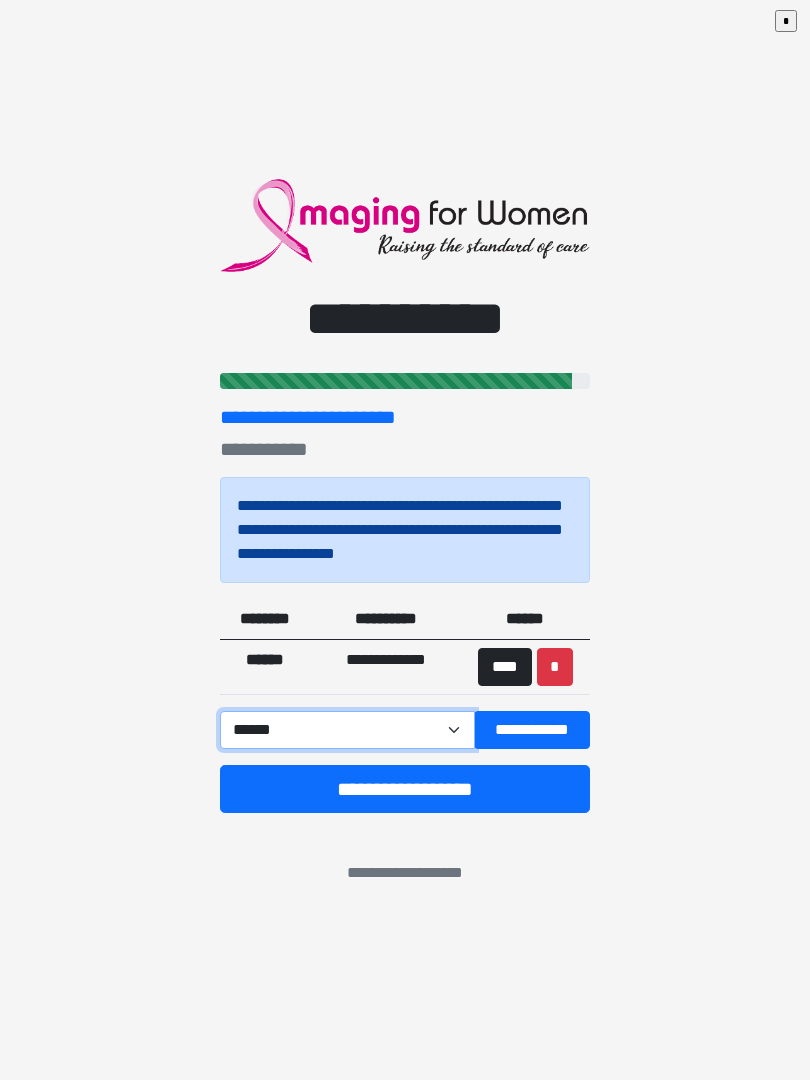 select on "******" 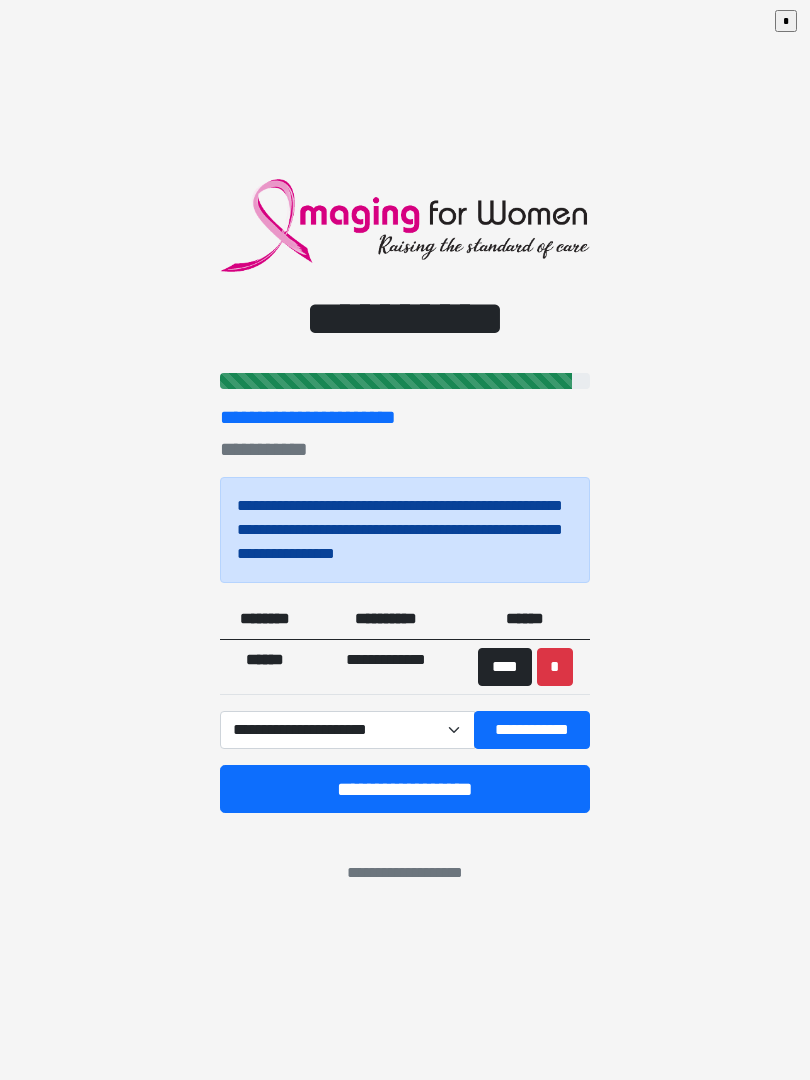click on "**********" at bounding box center (532, 730) 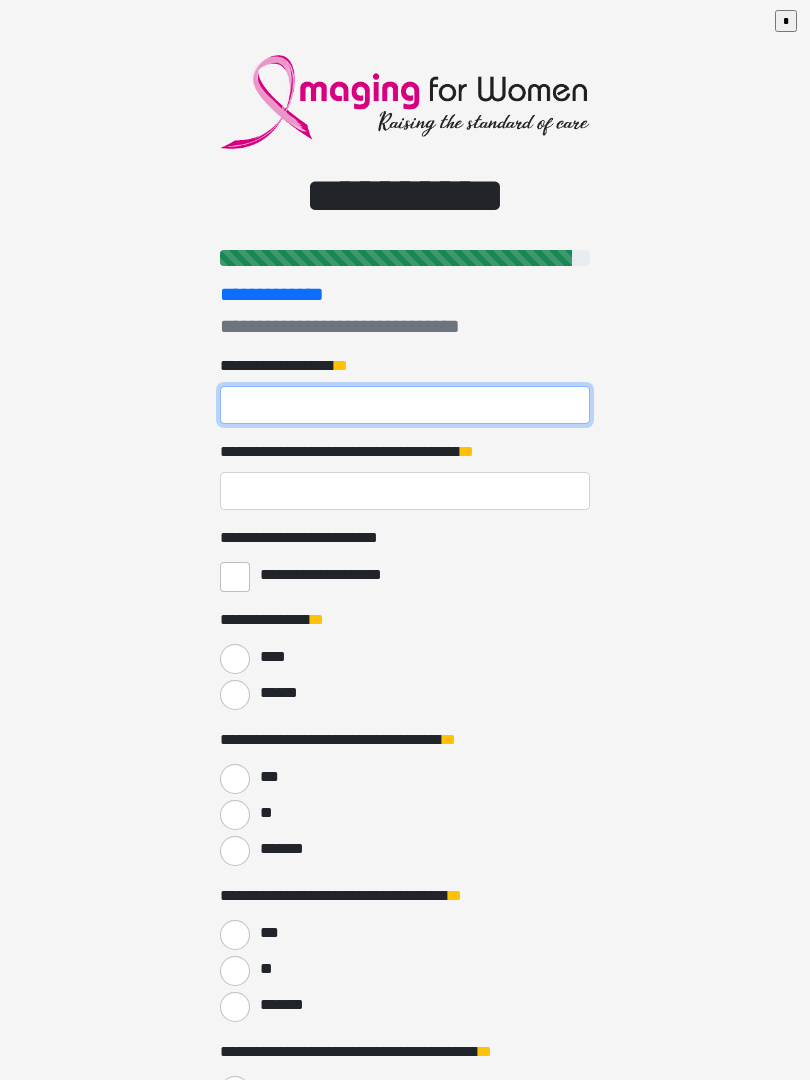 click on "**********" at bounding box center (405, 405) 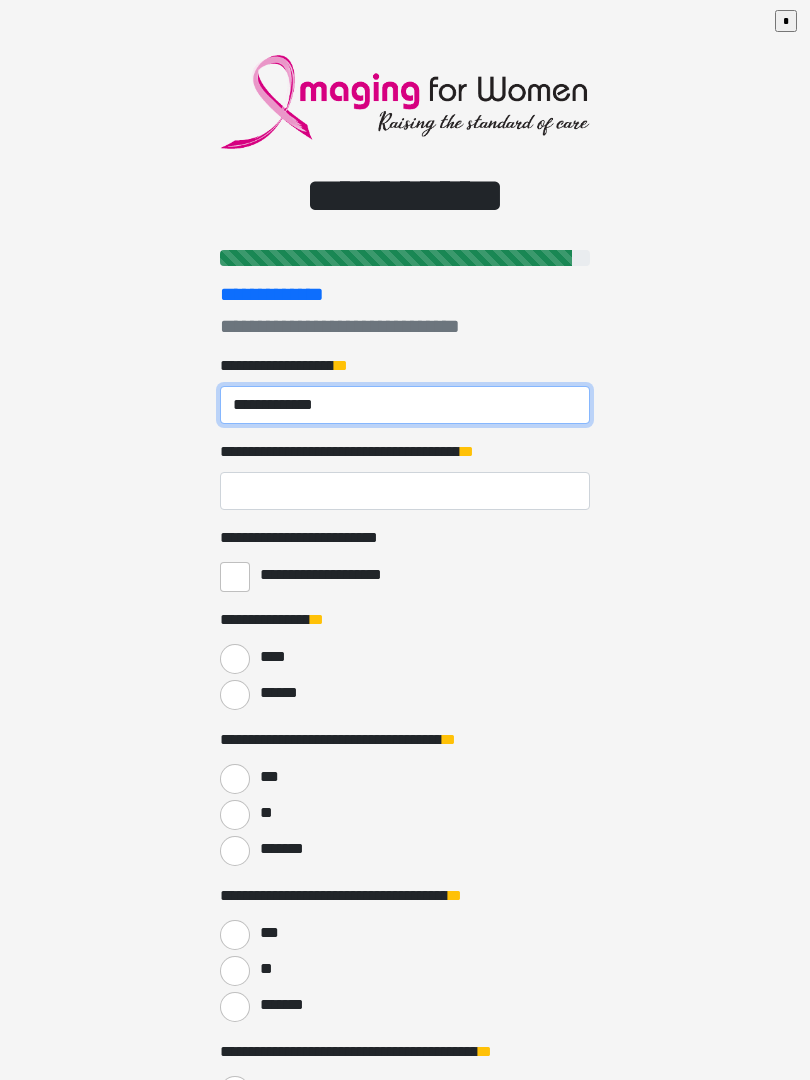 type on "**********" 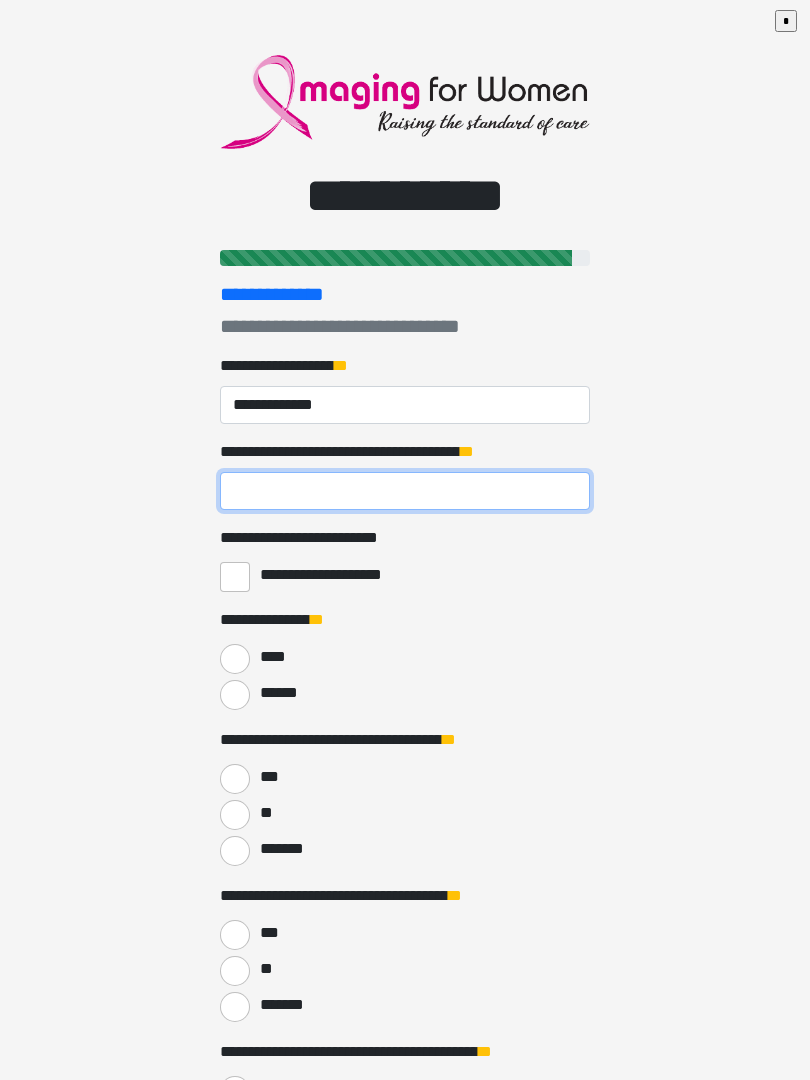 click on "**********" at bounding box center (405, 491) 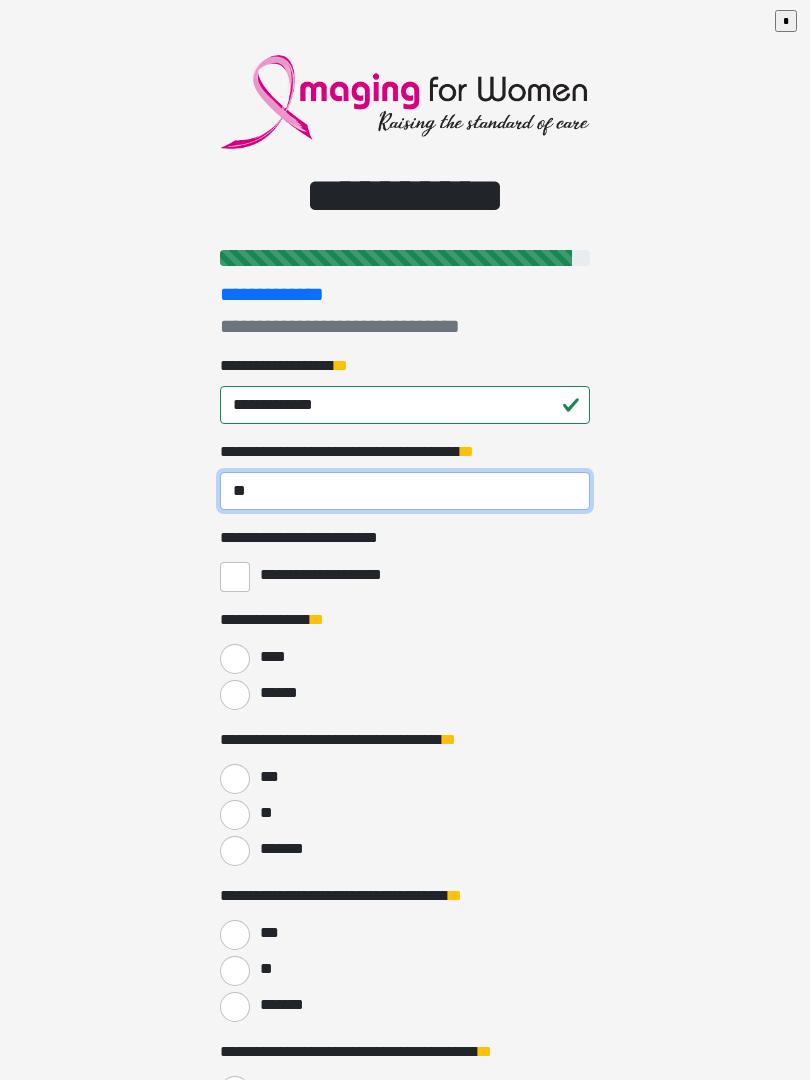type on "**" 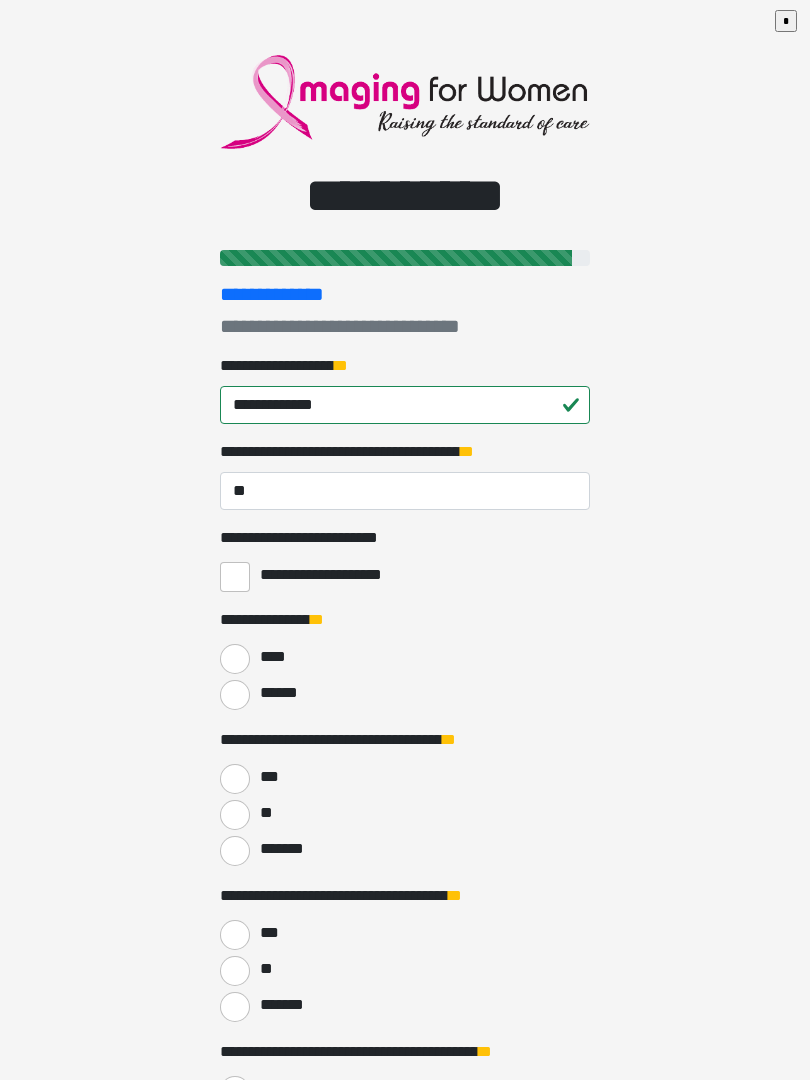 click on "**********" at bounding box center (235, 577) 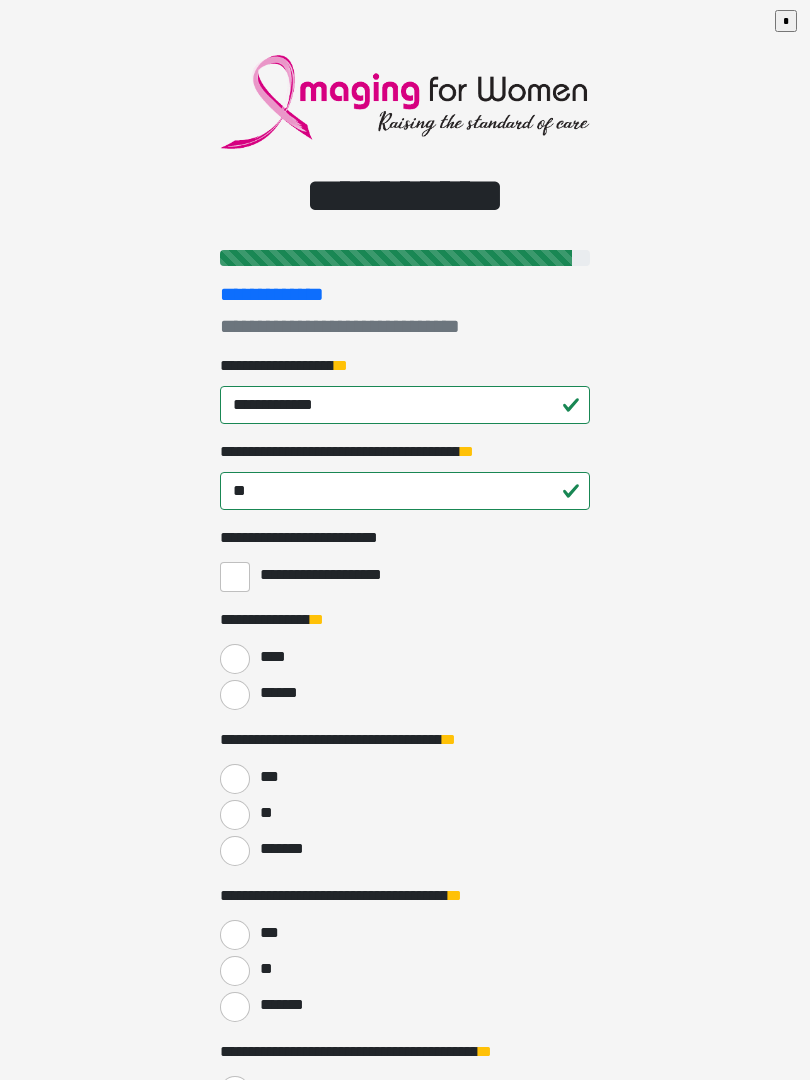 click on "******" at bounding box center [235, 695] 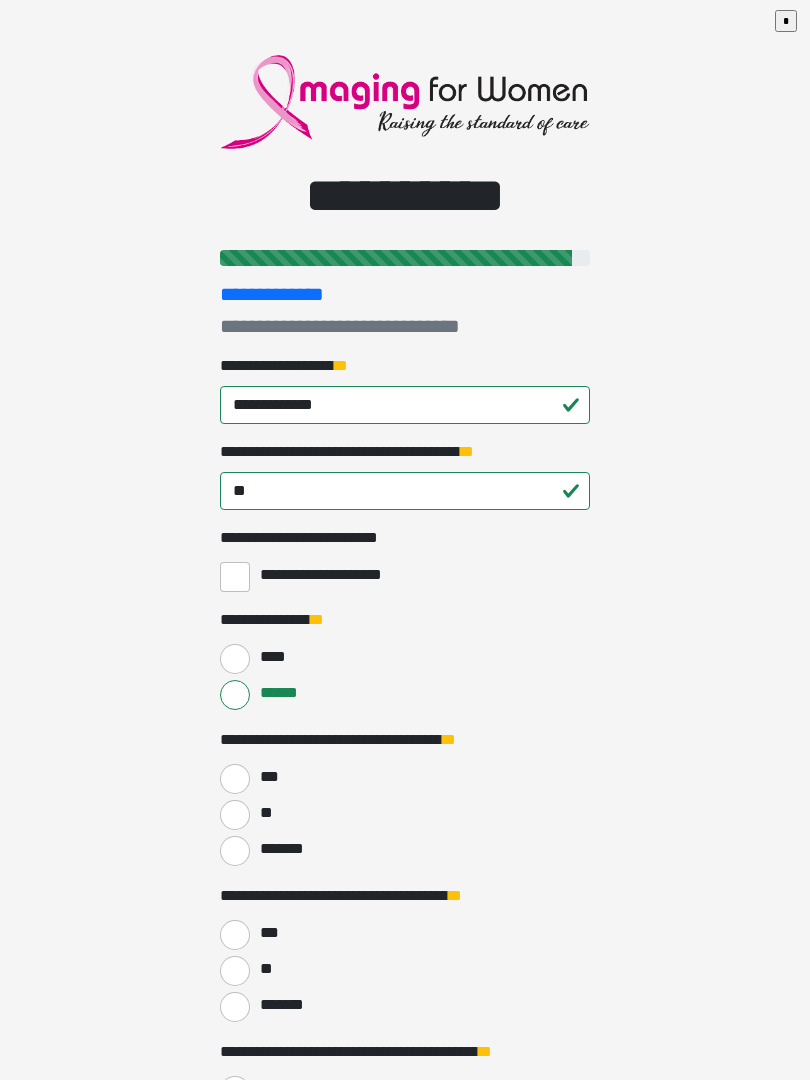 click on "**" at bounding box center (235, 815) 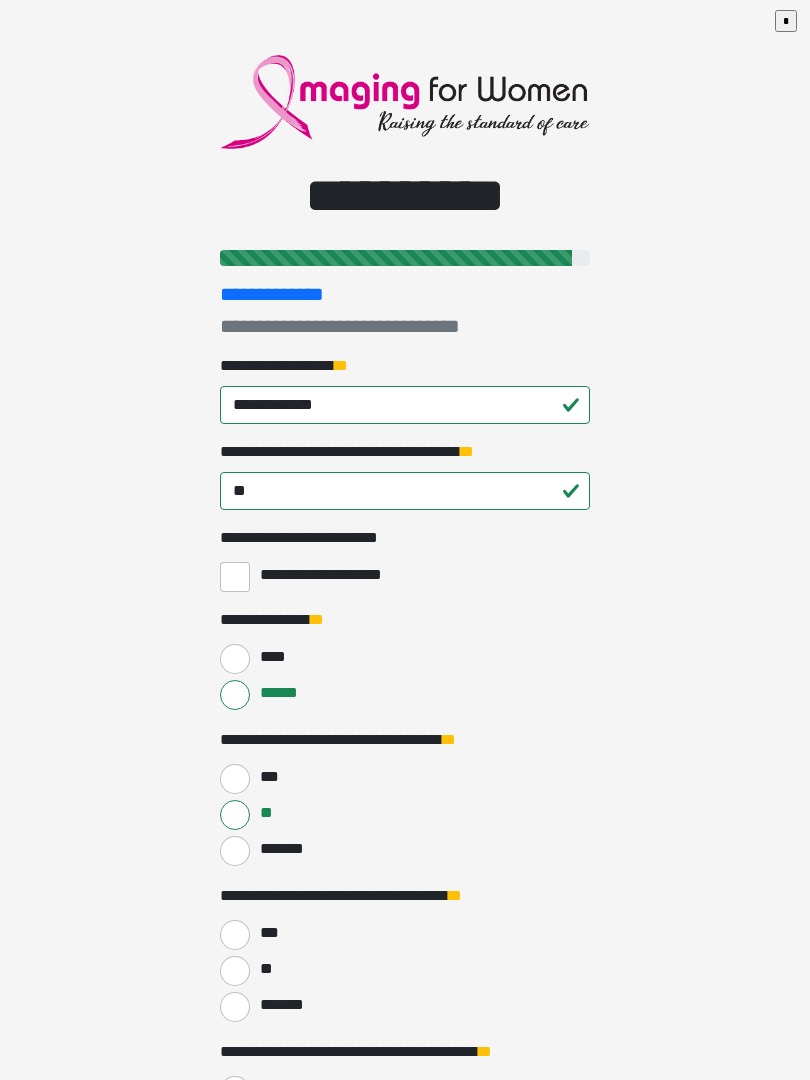 click on "***" at bounding box center [235, 935] 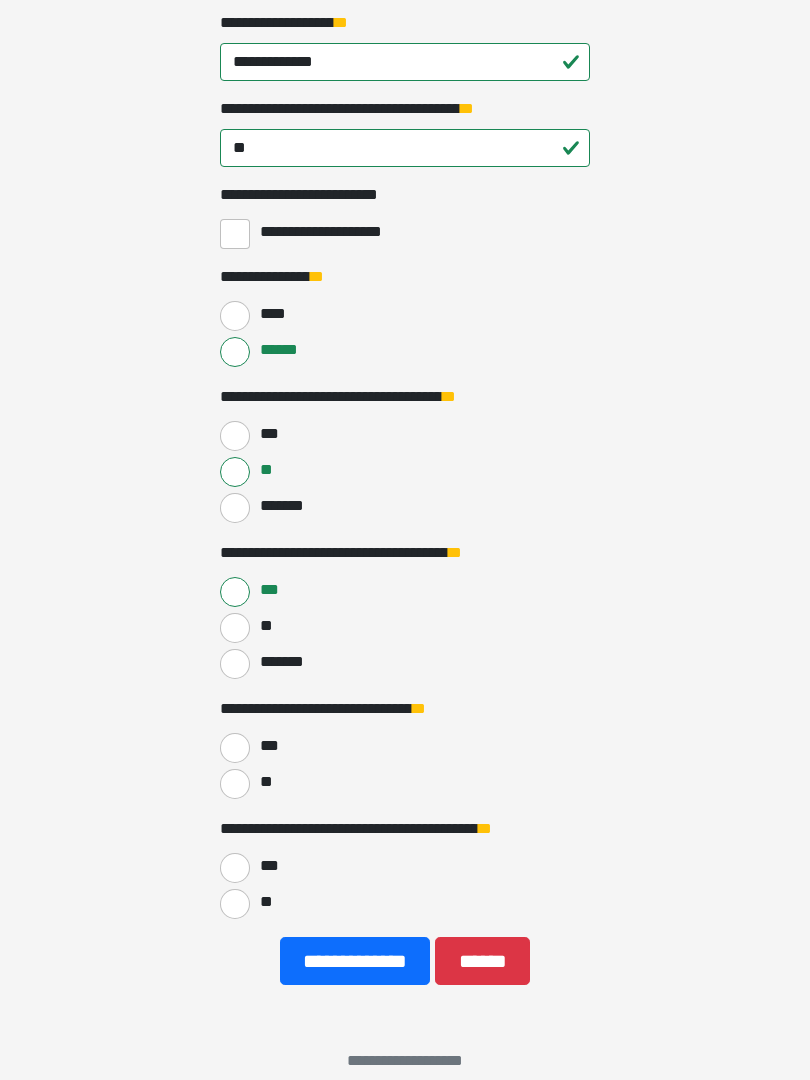 scroll, scrollTop: 343, scrollLeft: 0, axis: vertical 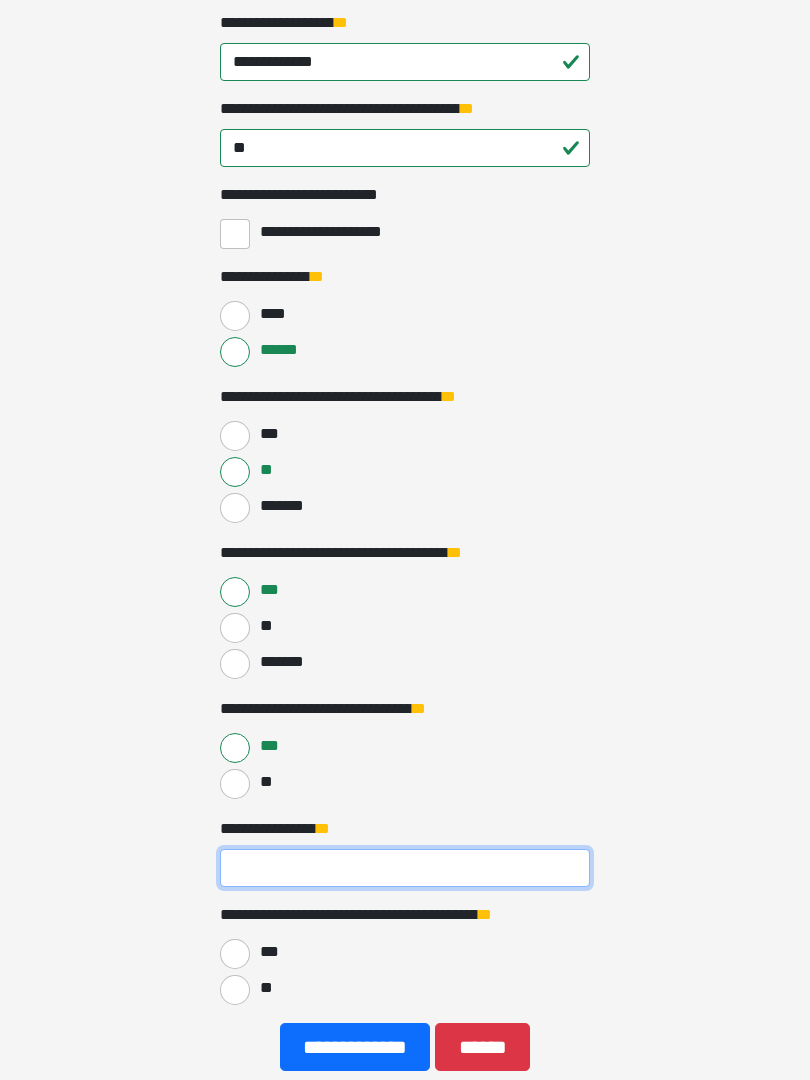 click on "**********" at bounding box center [405, 868] 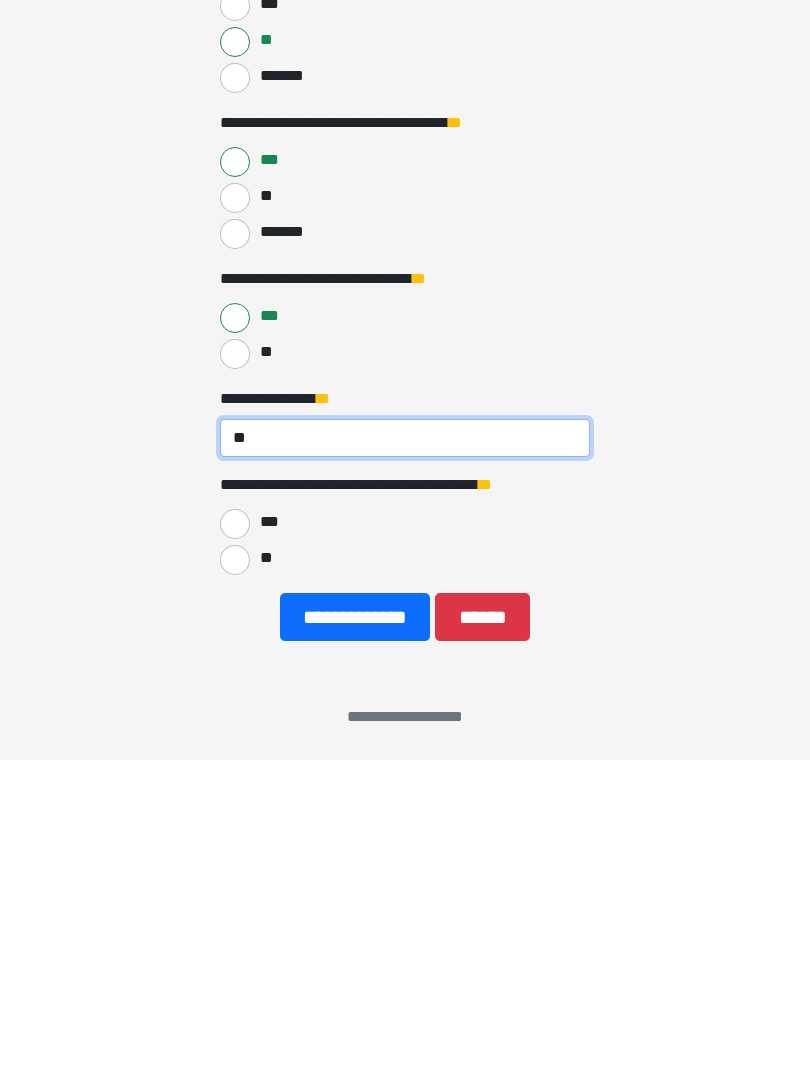 type on "**" 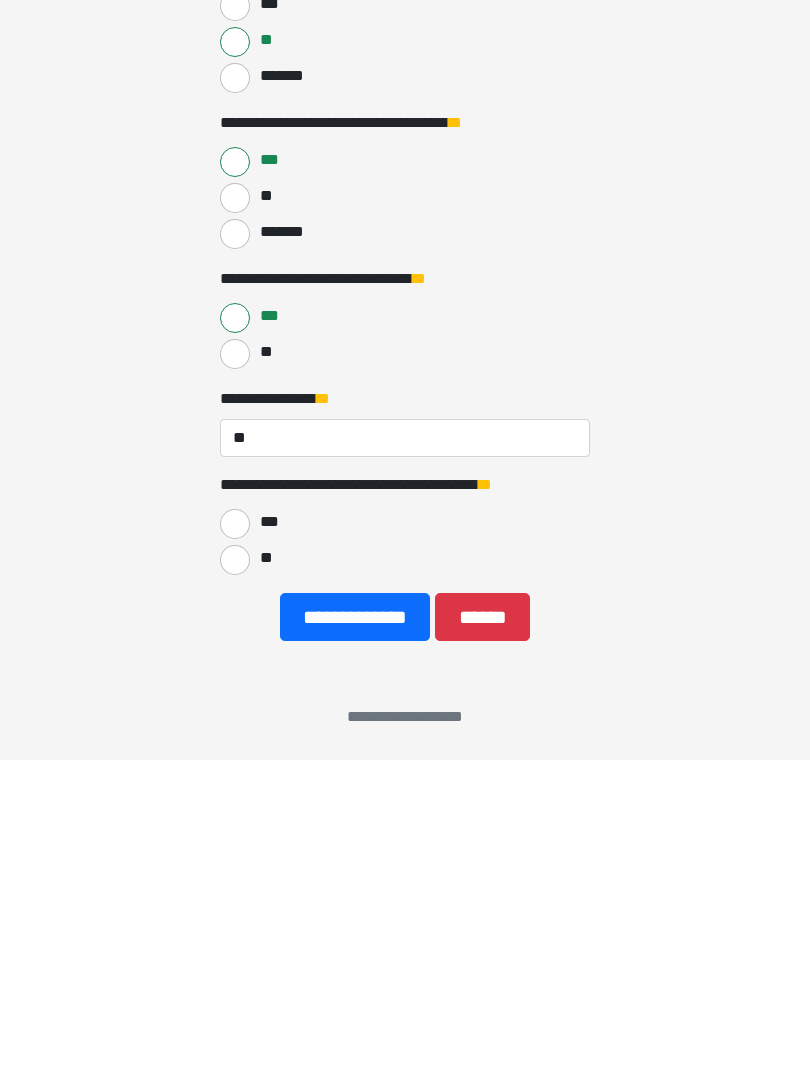 click on "**" at bounding box center [235, 880] 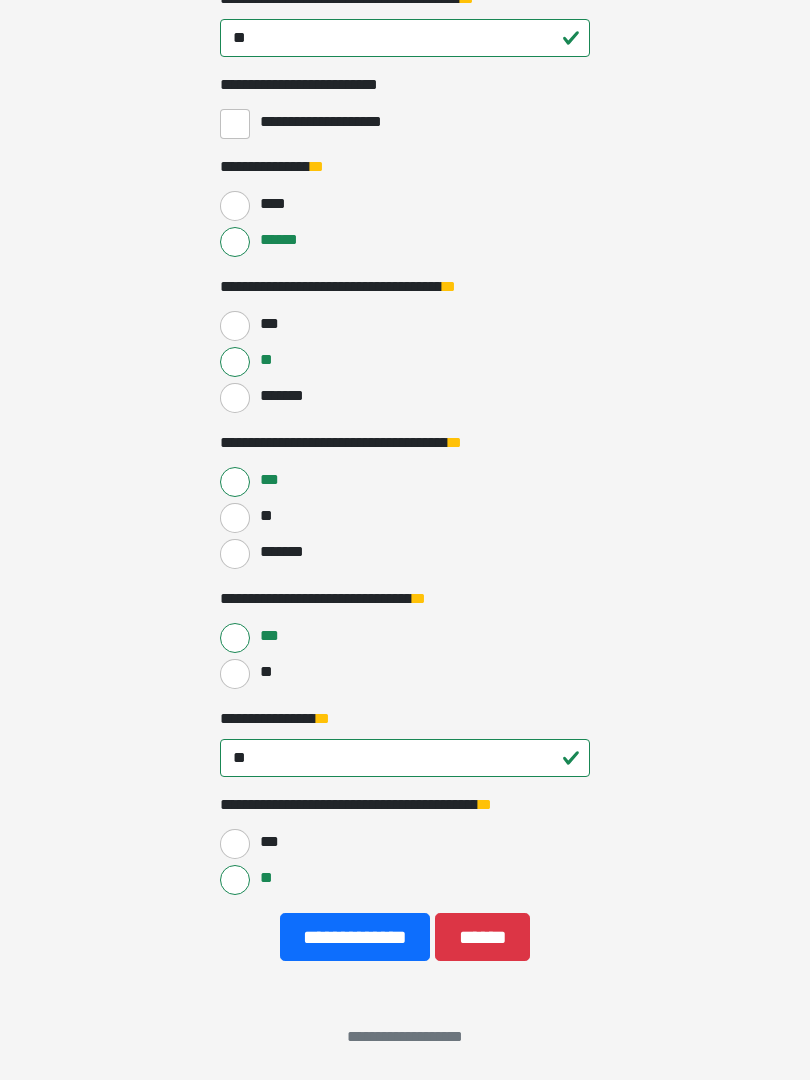 click on "**********" at bounding box center [355, 937] 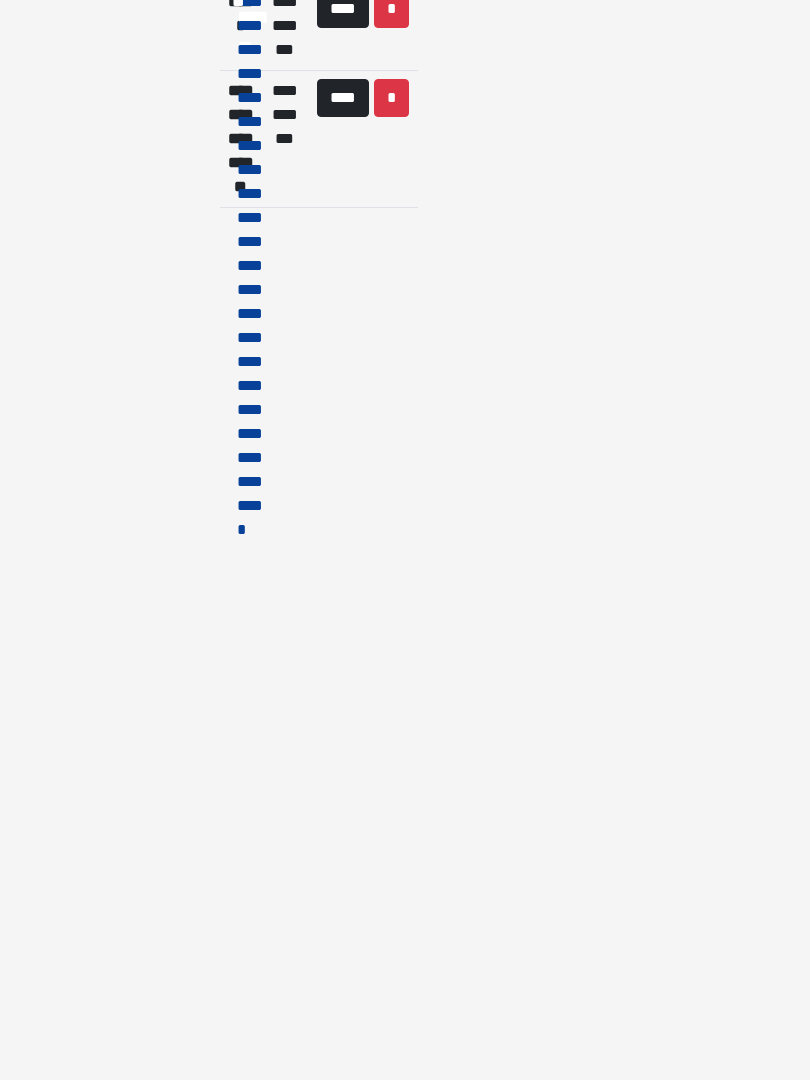 scroll, scrollTop: 0, scrollLeft: 0, axis: both 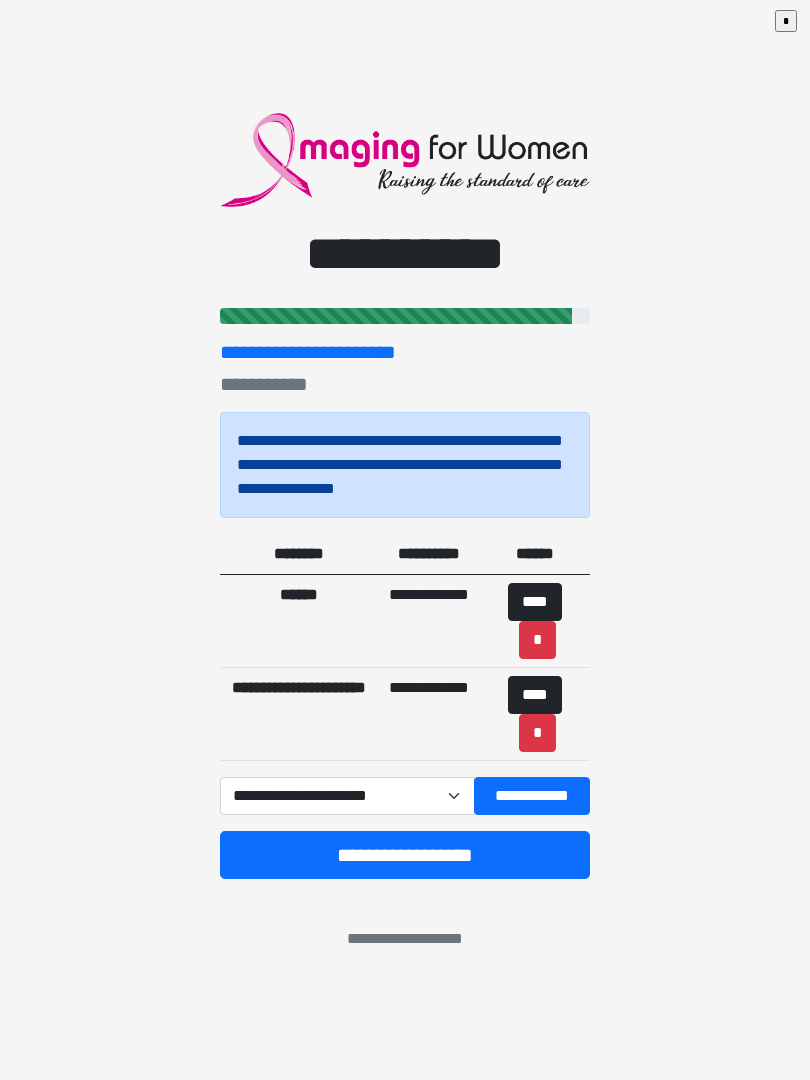 click on "**********" at bounding box center (405, 855) 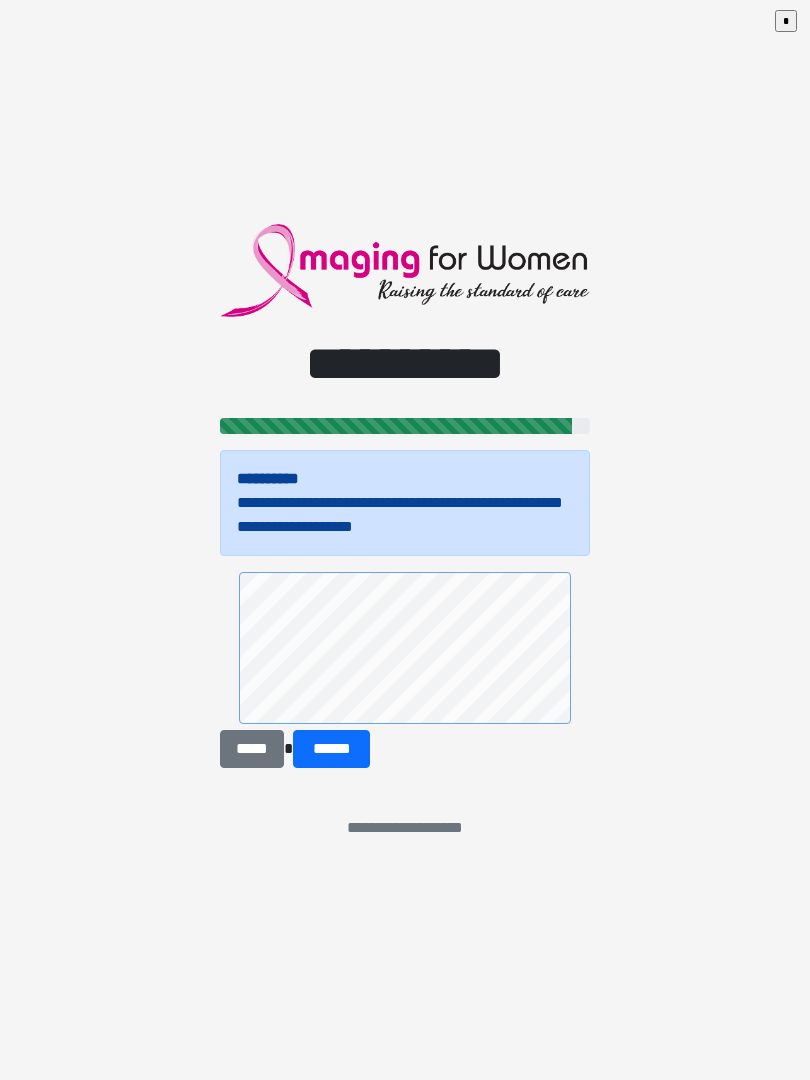 click on "******" at bounding box center [331, 749] 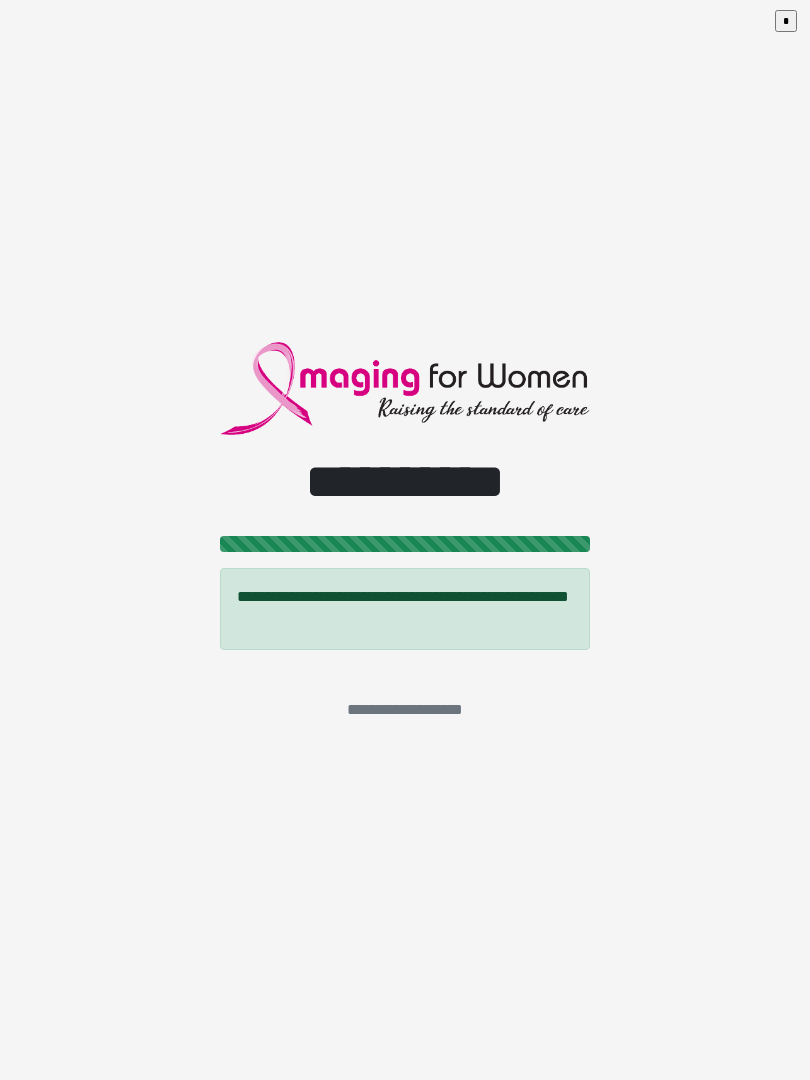 click on "*" at bounding box center [786, 21] 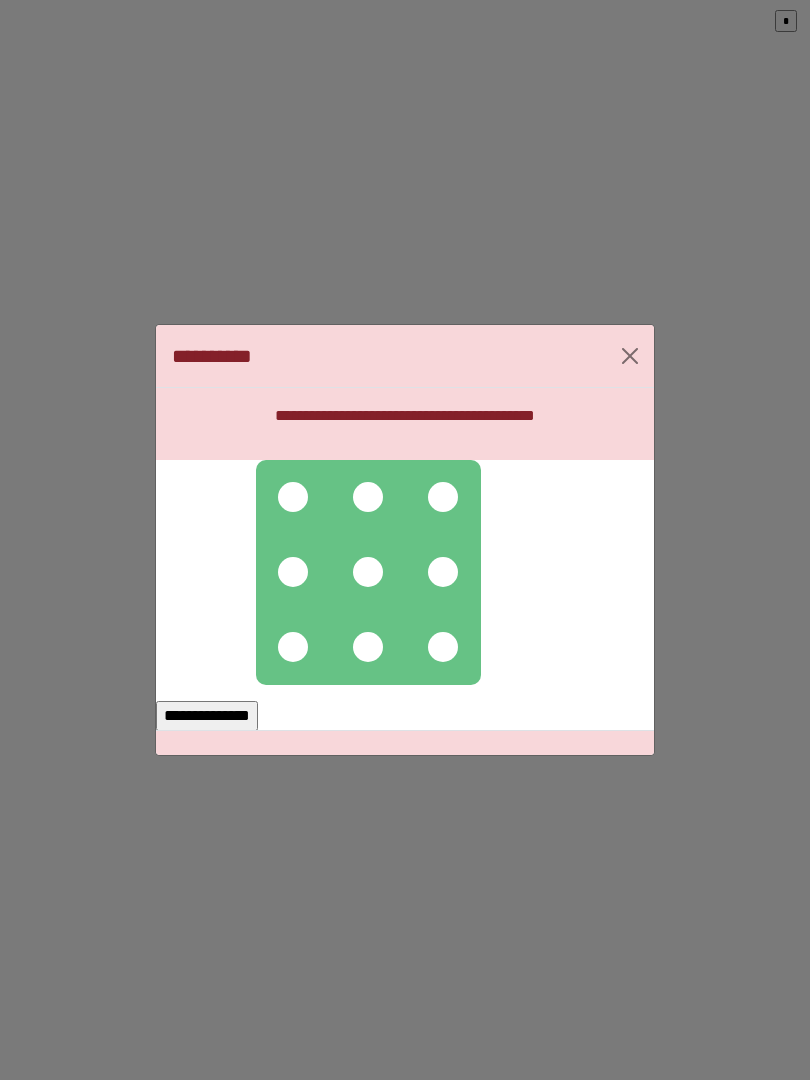 click at bounding box center (293, 497) 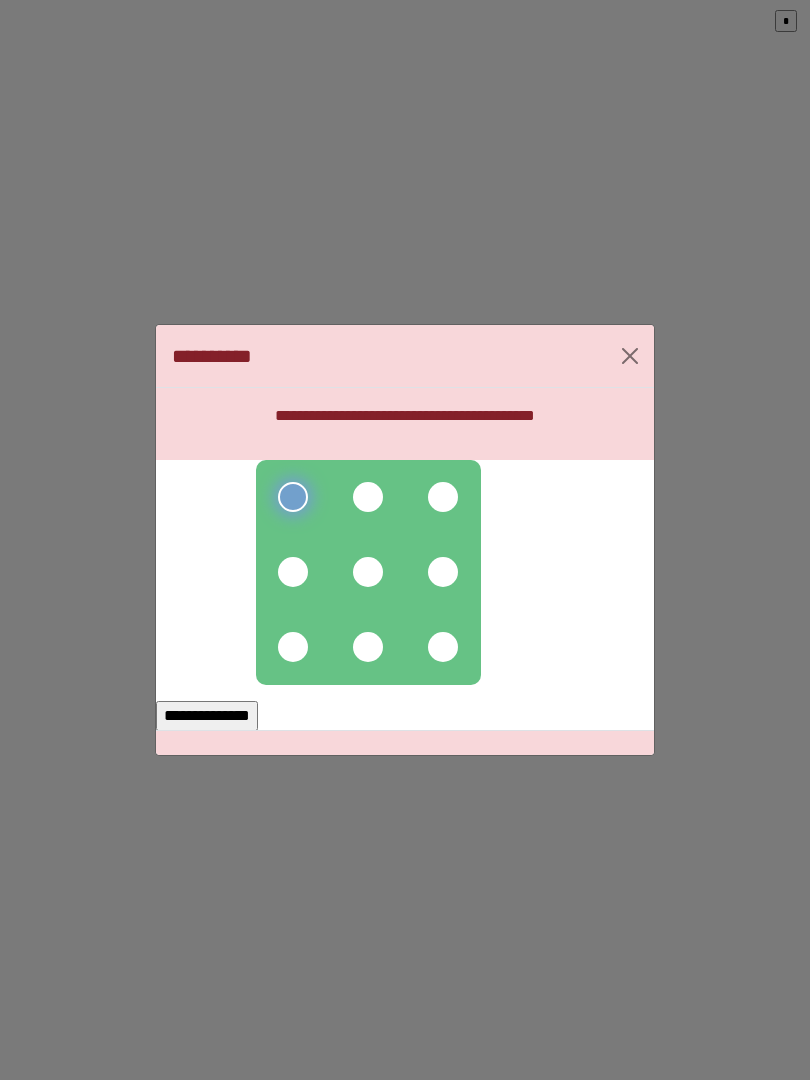 click at bounding box center (368, 497) 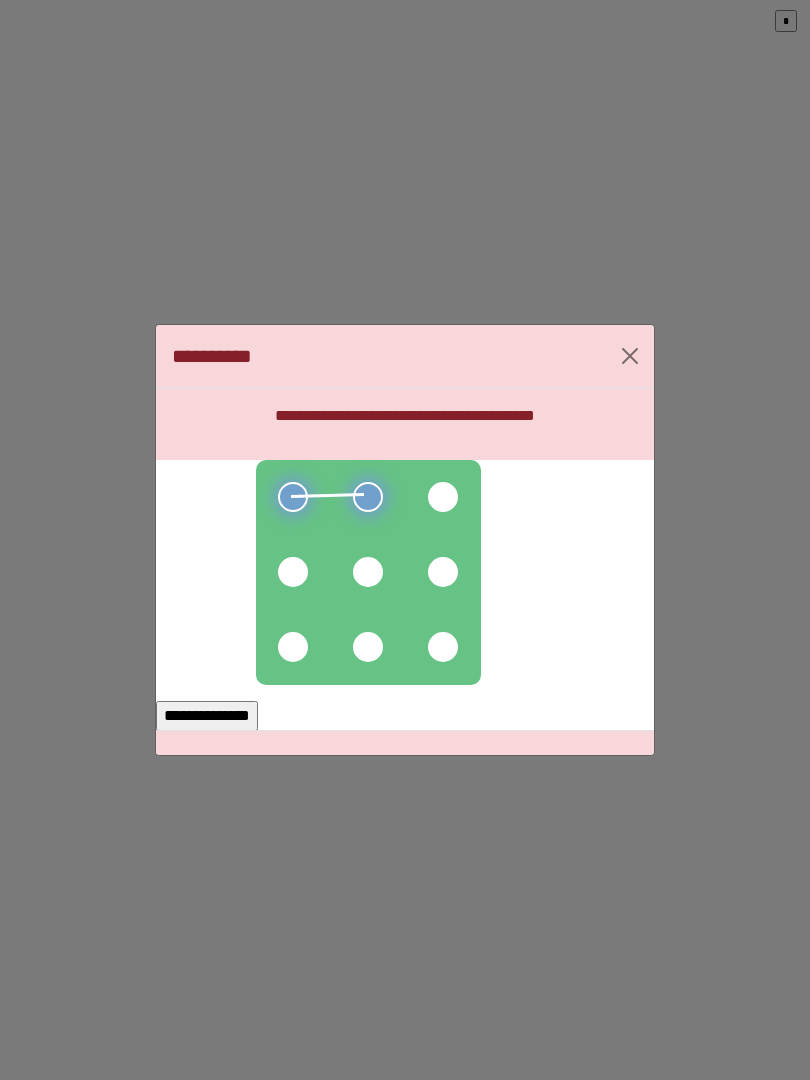 click at bounding box center [443, 497] 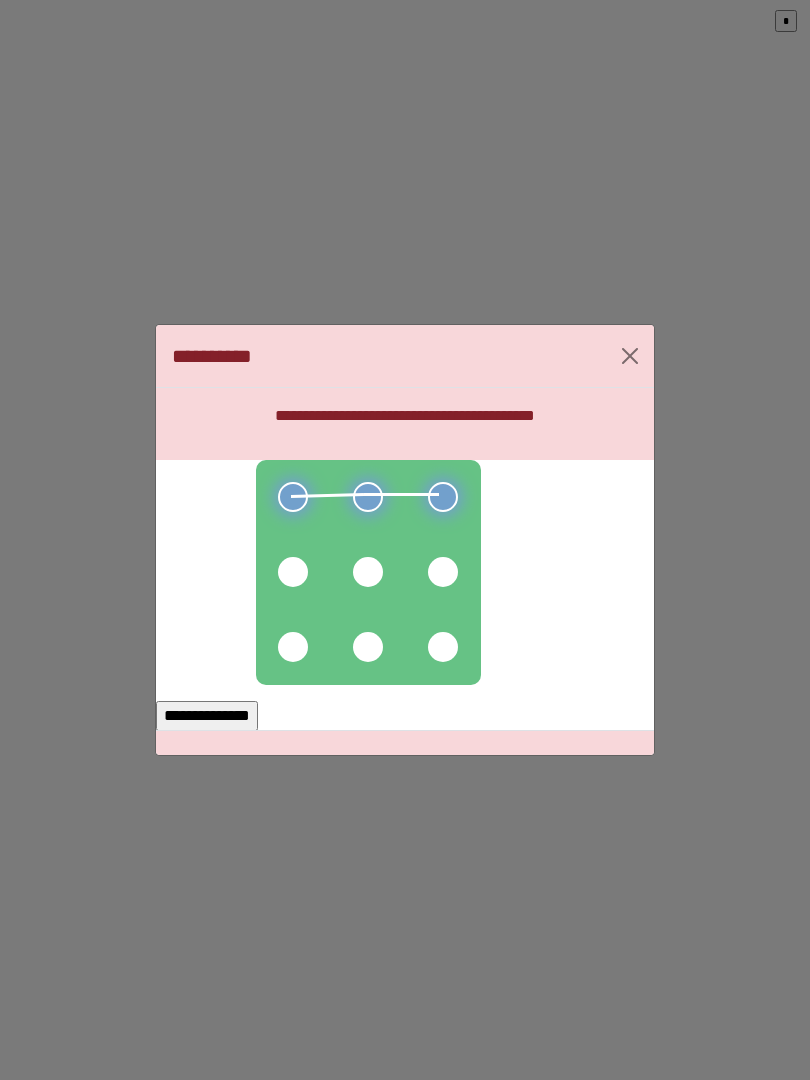 click at bounding box center [443, 572] 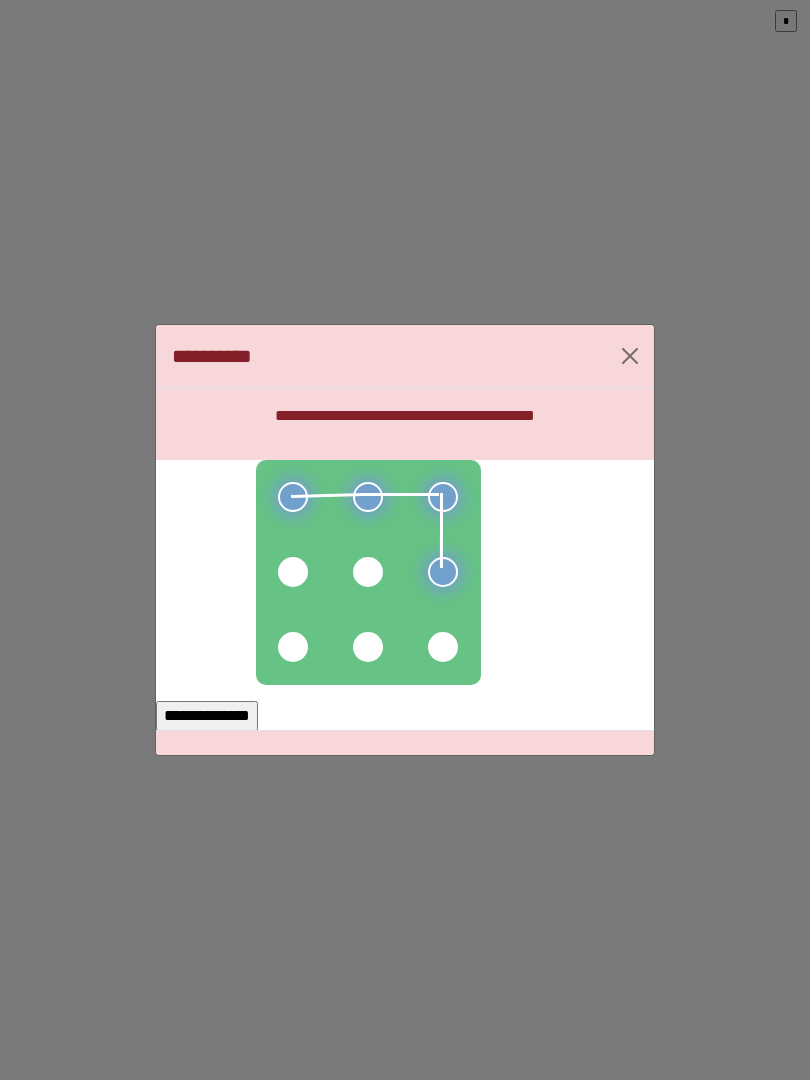 click at bounding box center (443, 647) 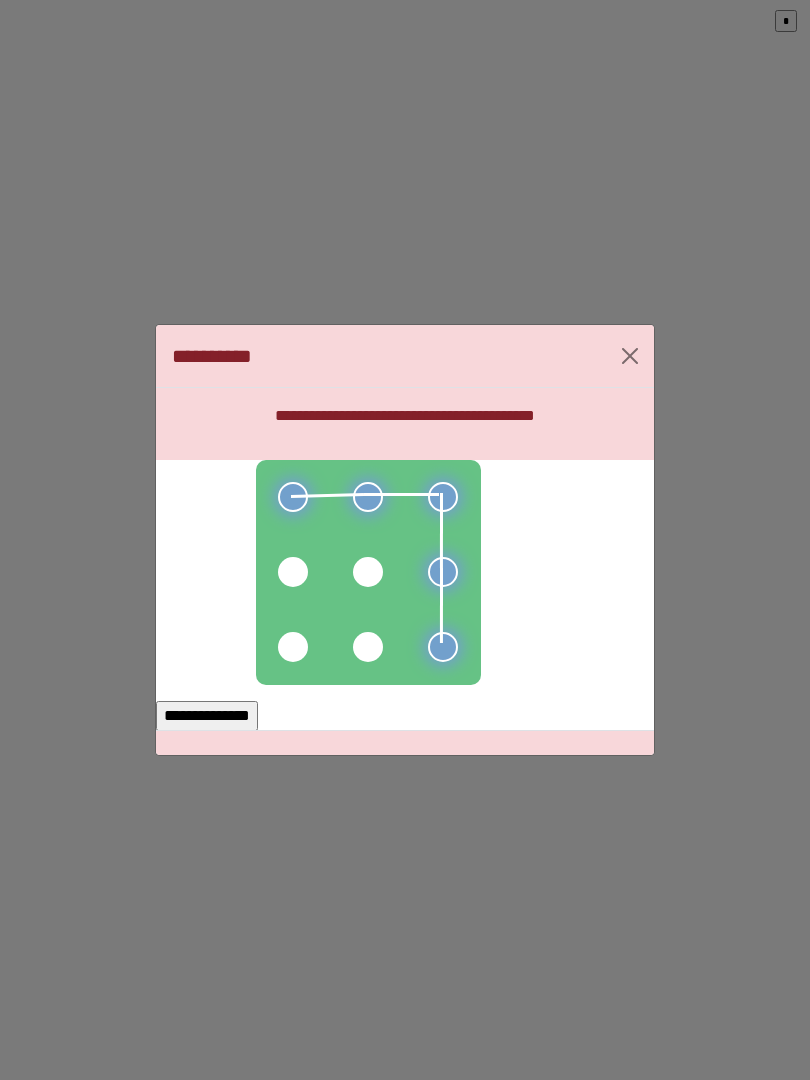 click at bounding box center (368, 572) 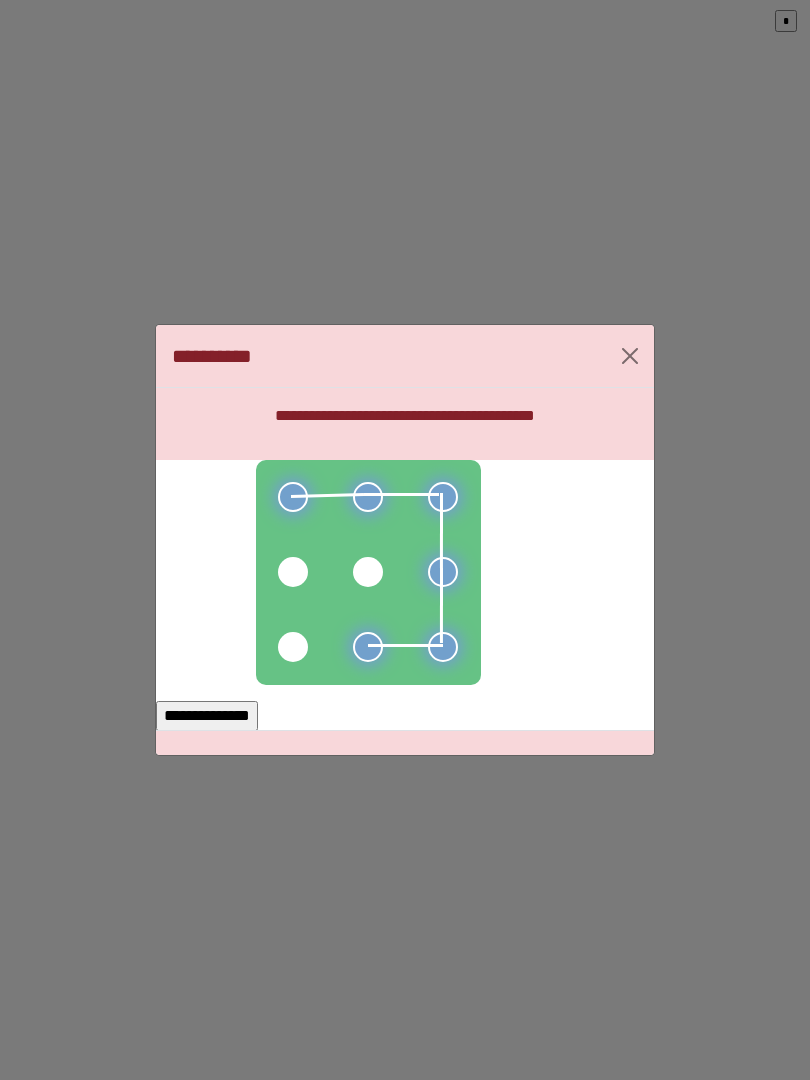 click at bounding box center (293, 647) 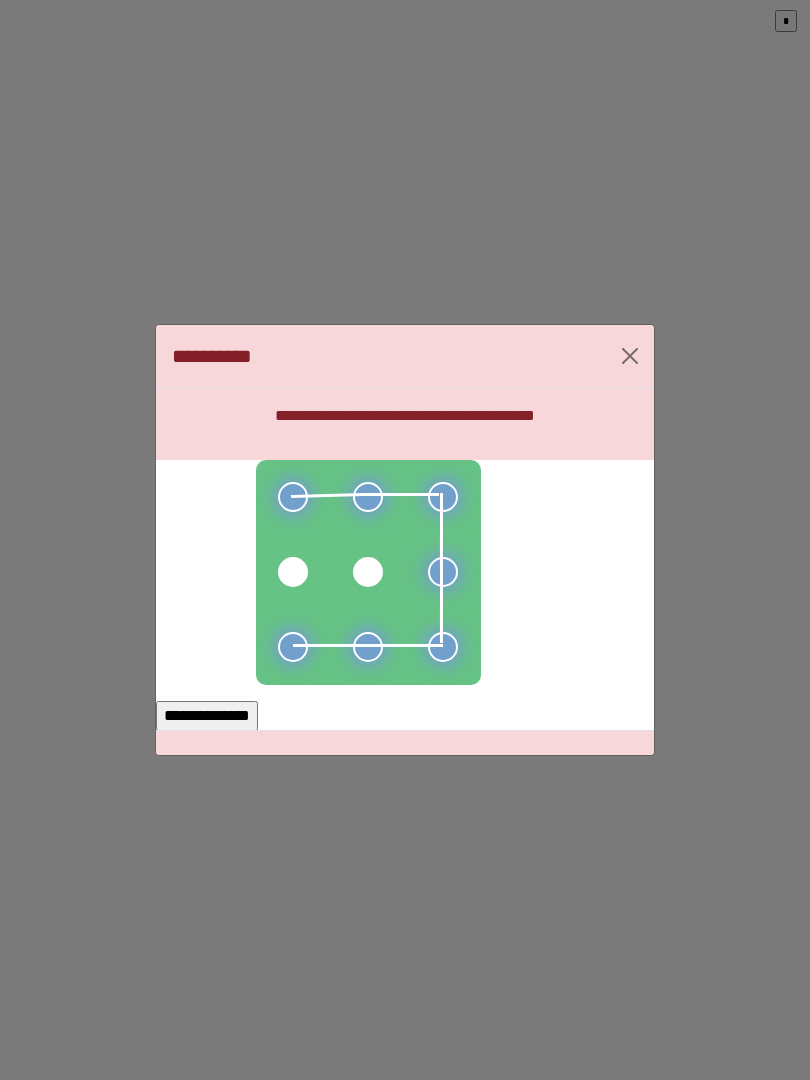 click on "**********" at bounding box center (207, 716) 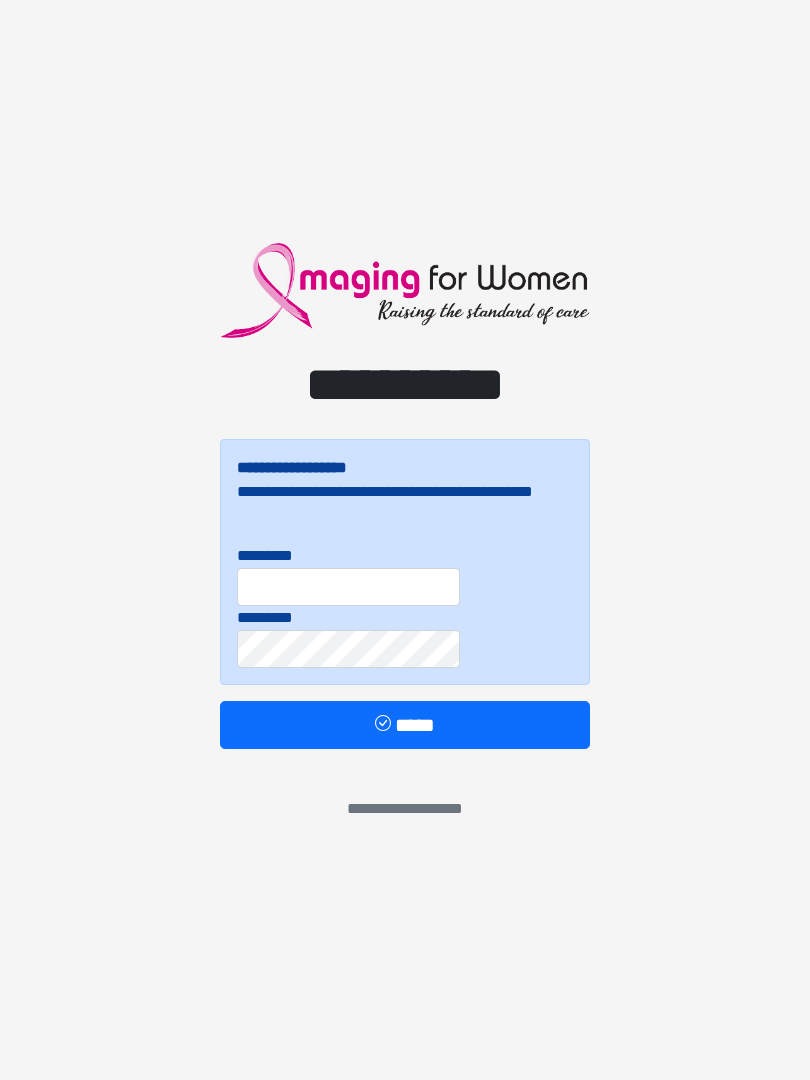scroll, scrollTop: 0, scrollLeft: 0, axis: both 